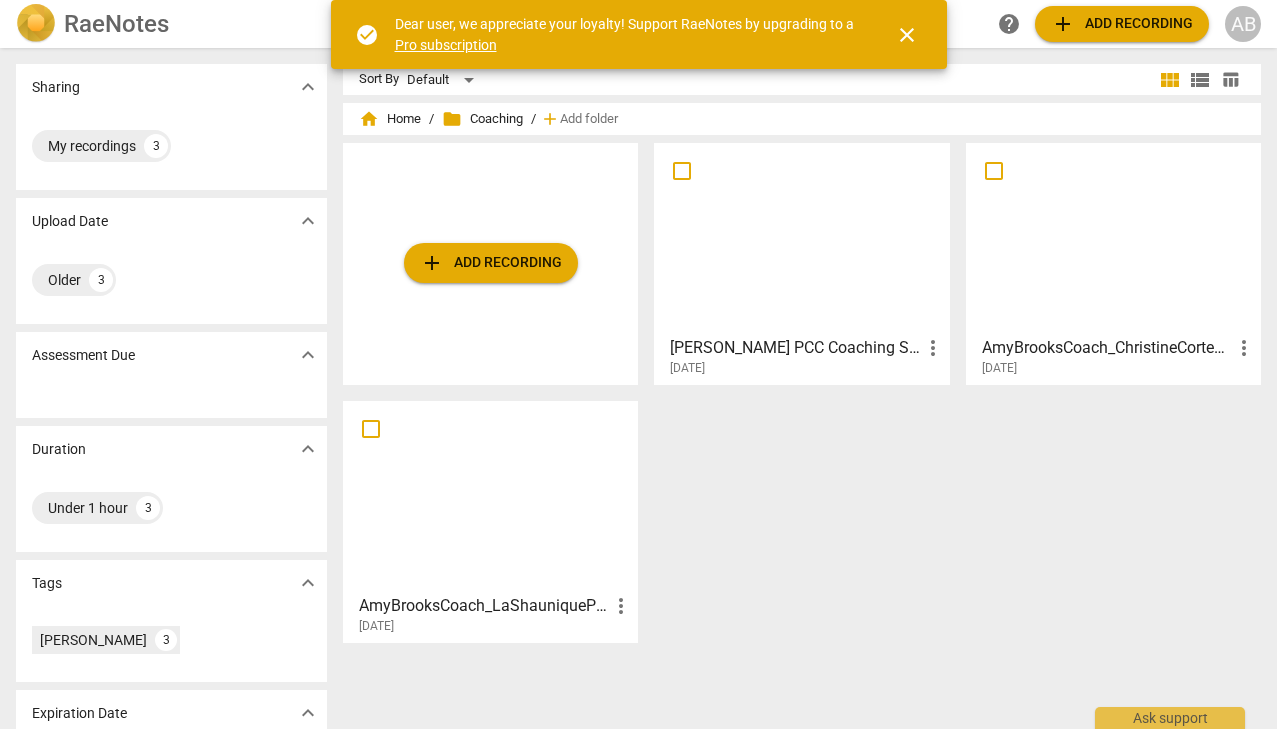 scroll, scrollTop: 0, scrollLeft: 0, axis: both 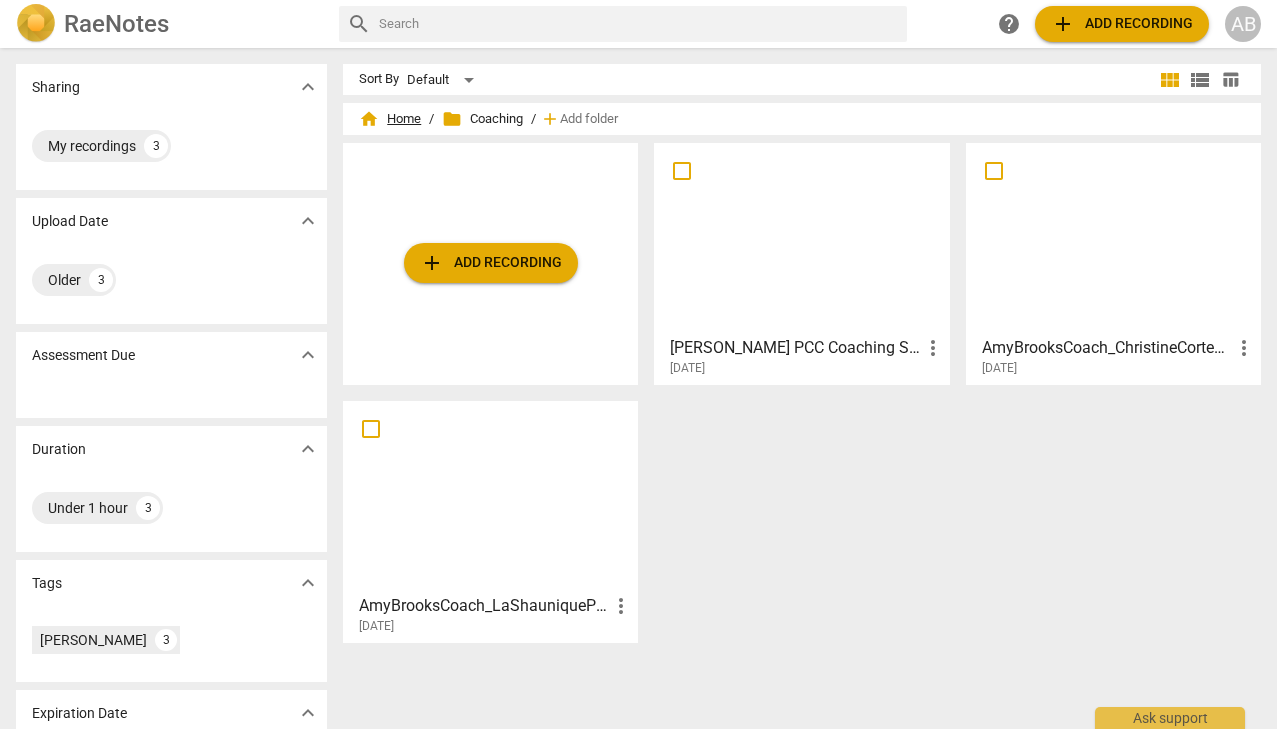 click on "home Home" at bounding box center [390, 119] 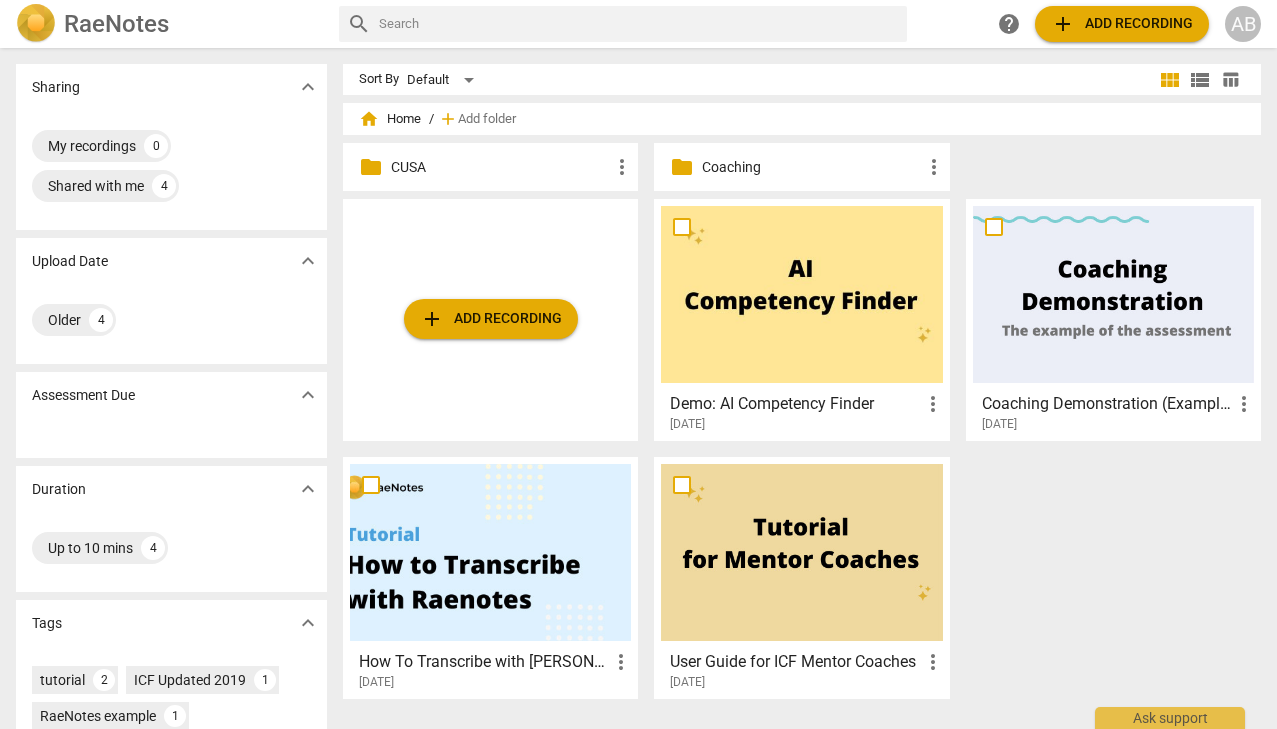 click on "CUSA" at bounding box center [500, 167] 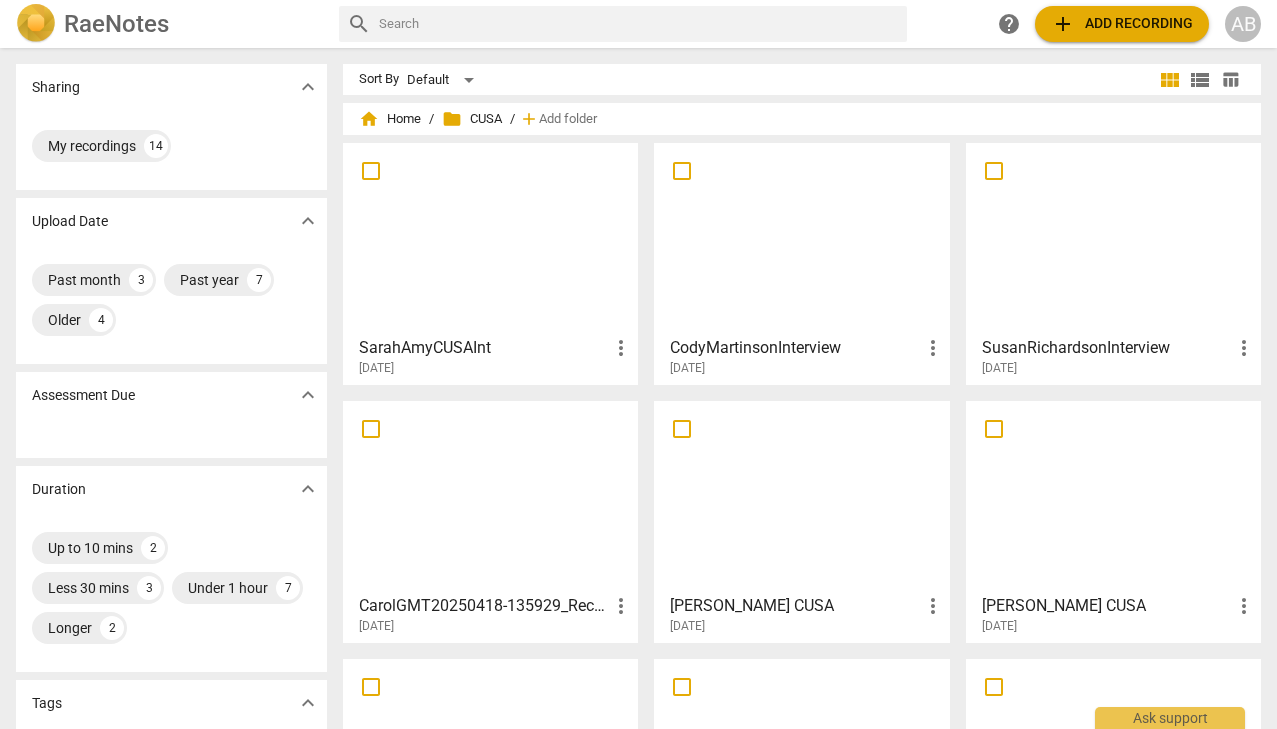 scroll, scrollTop: 158, scrollLeft: 0, axis: vertical 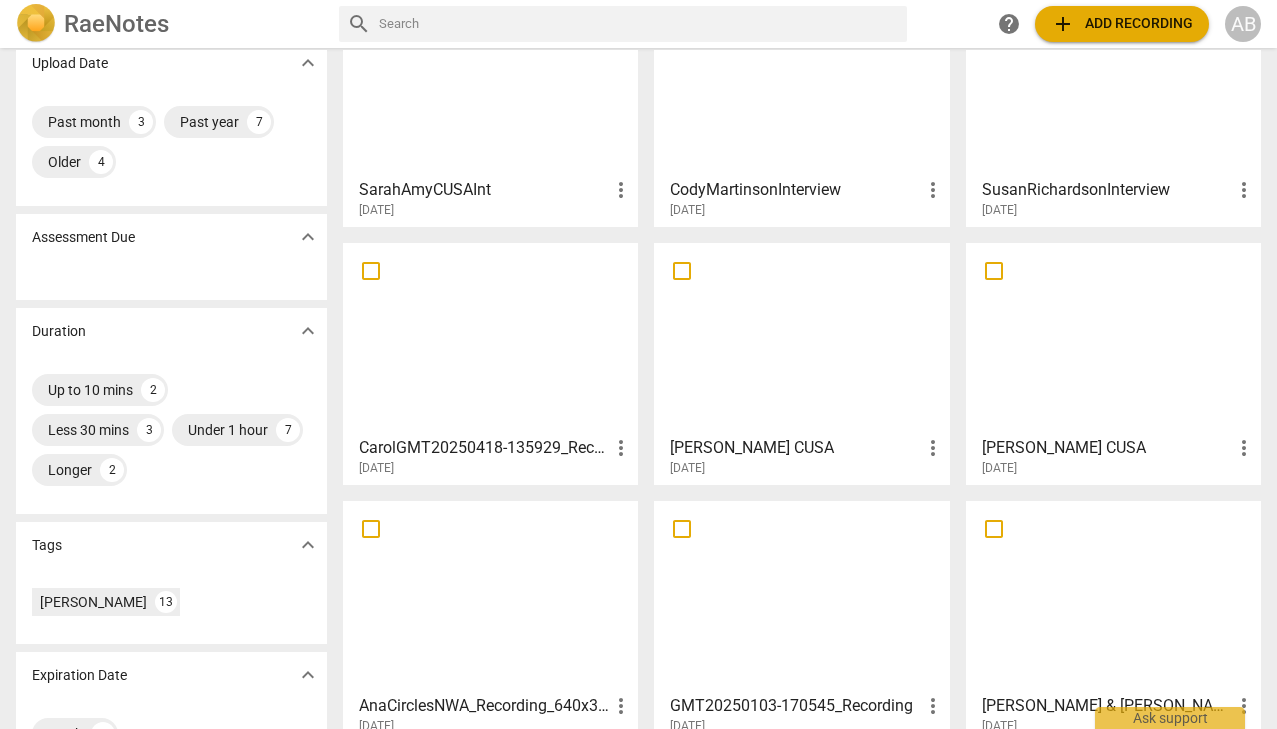 click at bounding box center [1113, 80] 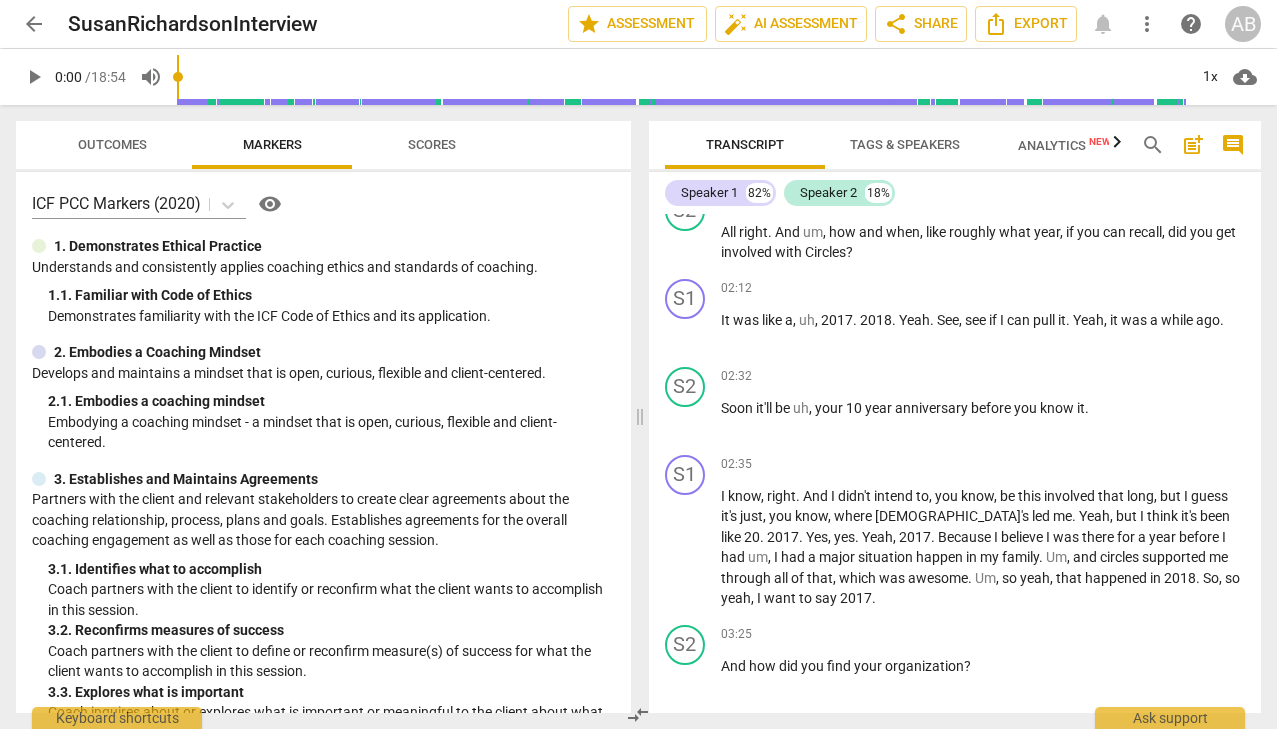 scroll, scrollTop: 716, scrollLeft: 0, axis: vertical 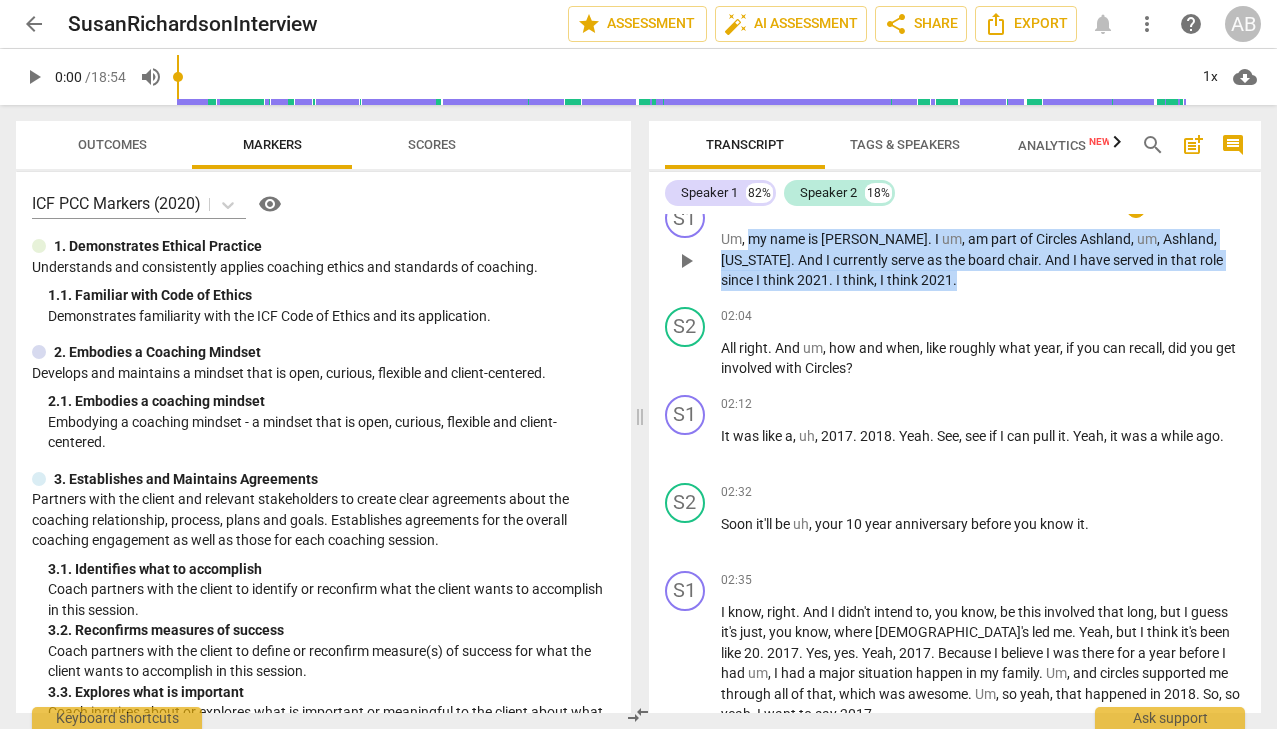 drag, startPoint x: 750, startPoint y: 239, endPoint x: 840, endPoint y: 290, distance: 103.44564 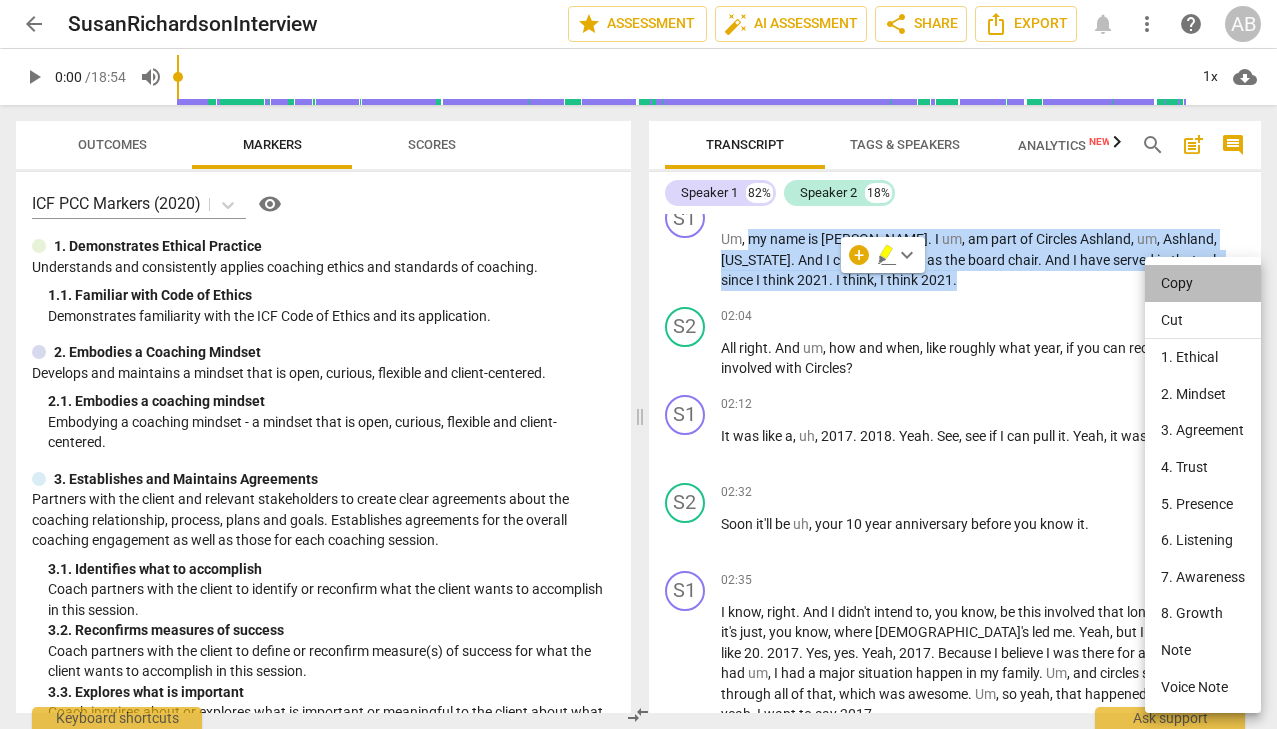 click on "Copy" at bounding box center (1203, 283) 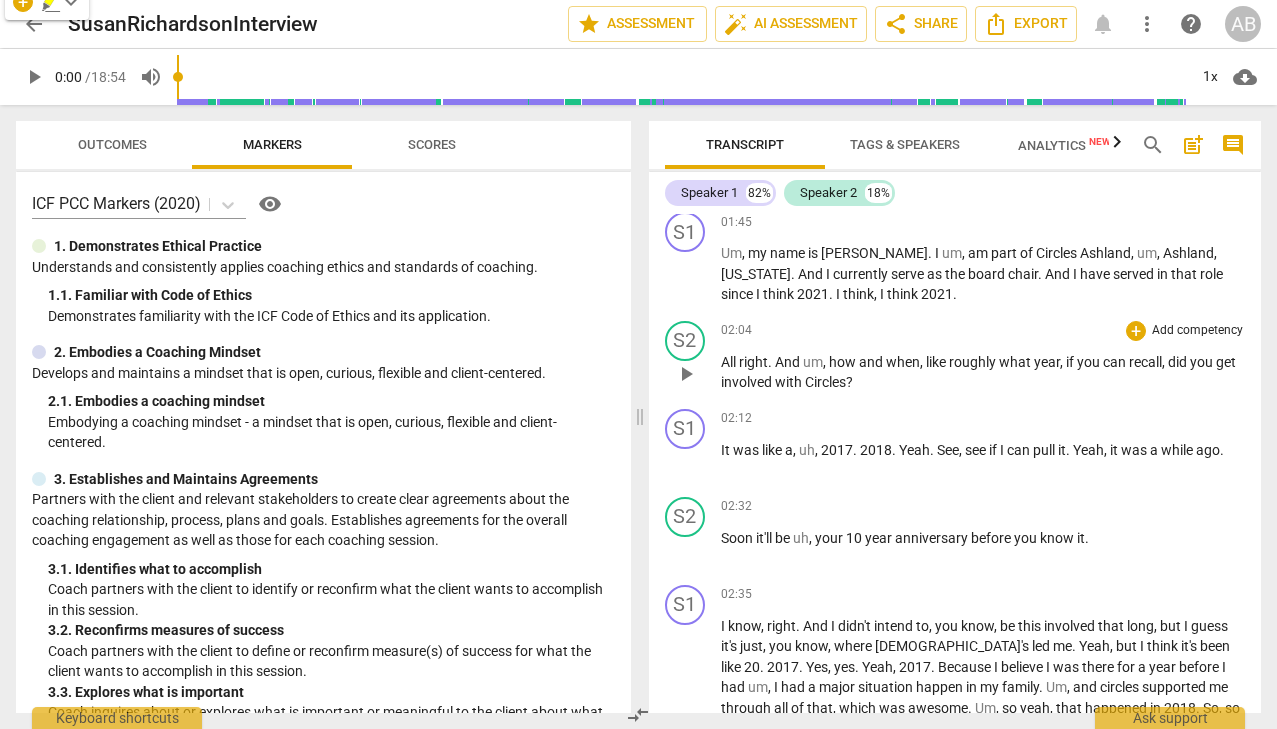 scroll, scrollTop: 702, scrollLeft: 0, axis: vertical 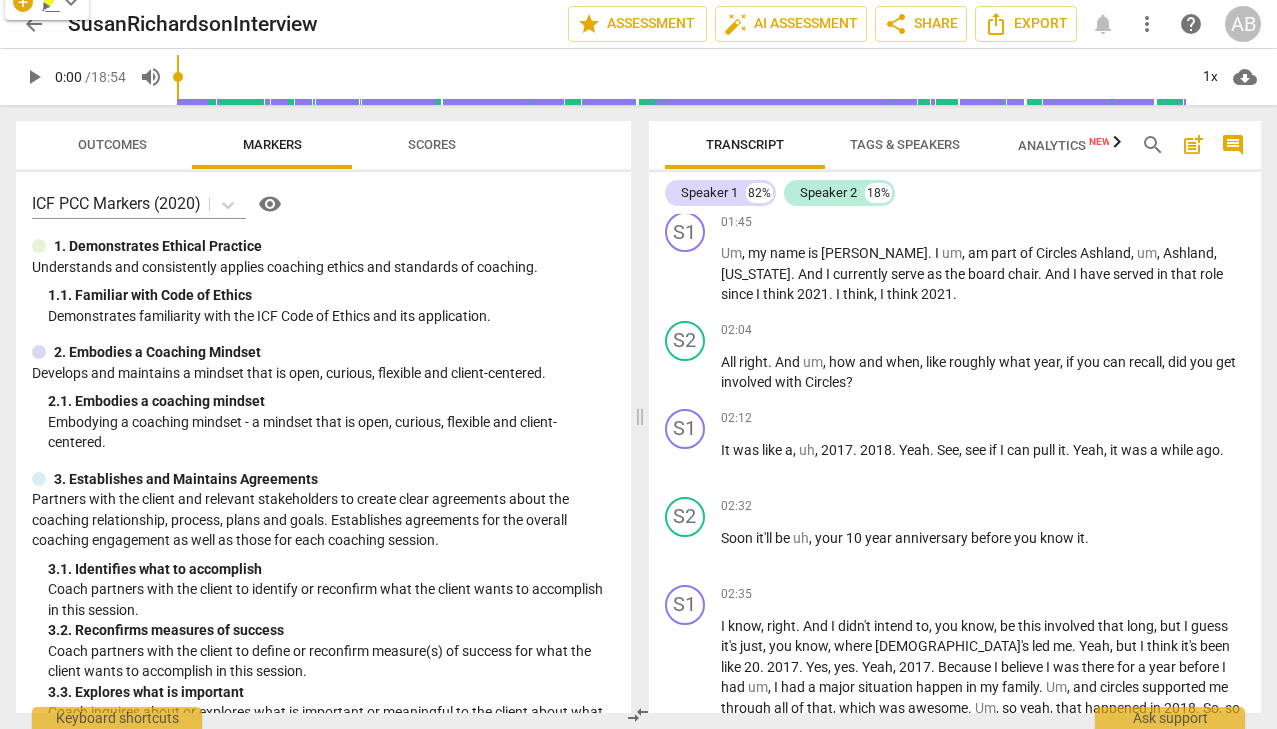 click on "arrow_back" at bounding box center [34, 24] 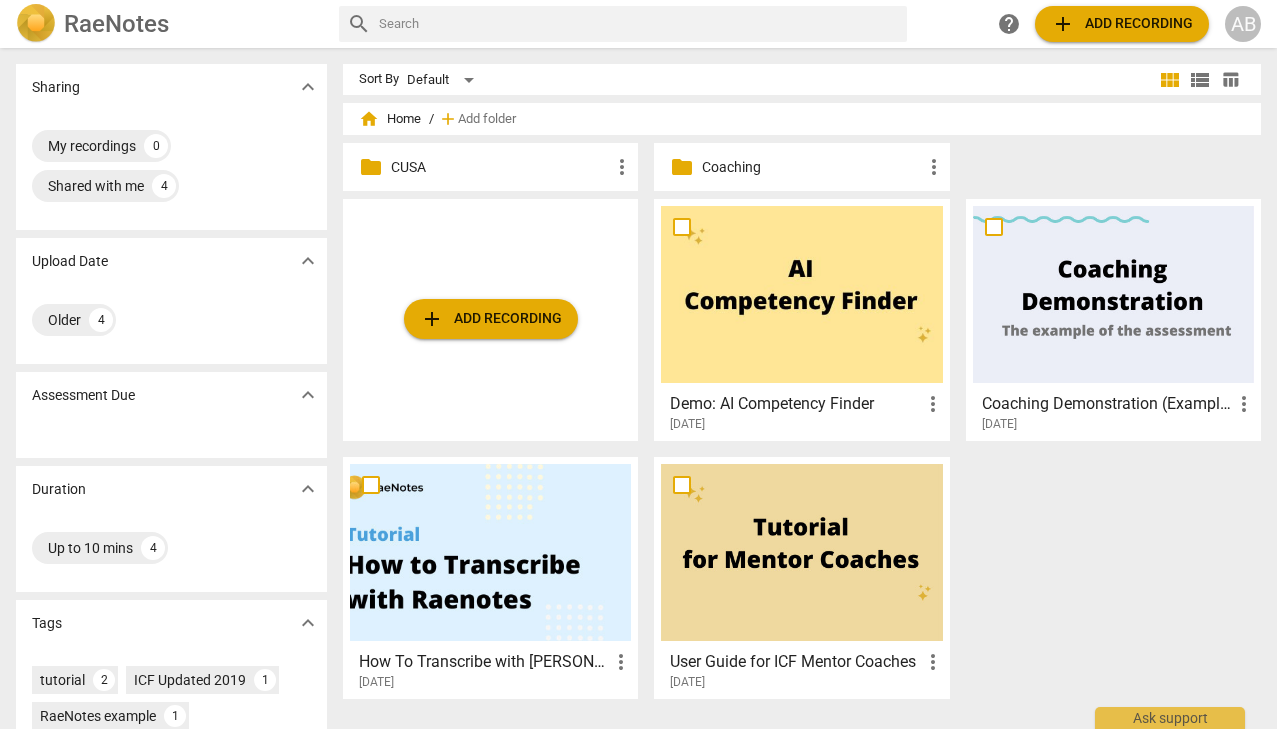 click on "CUSA" at bounding box center (500, 167) 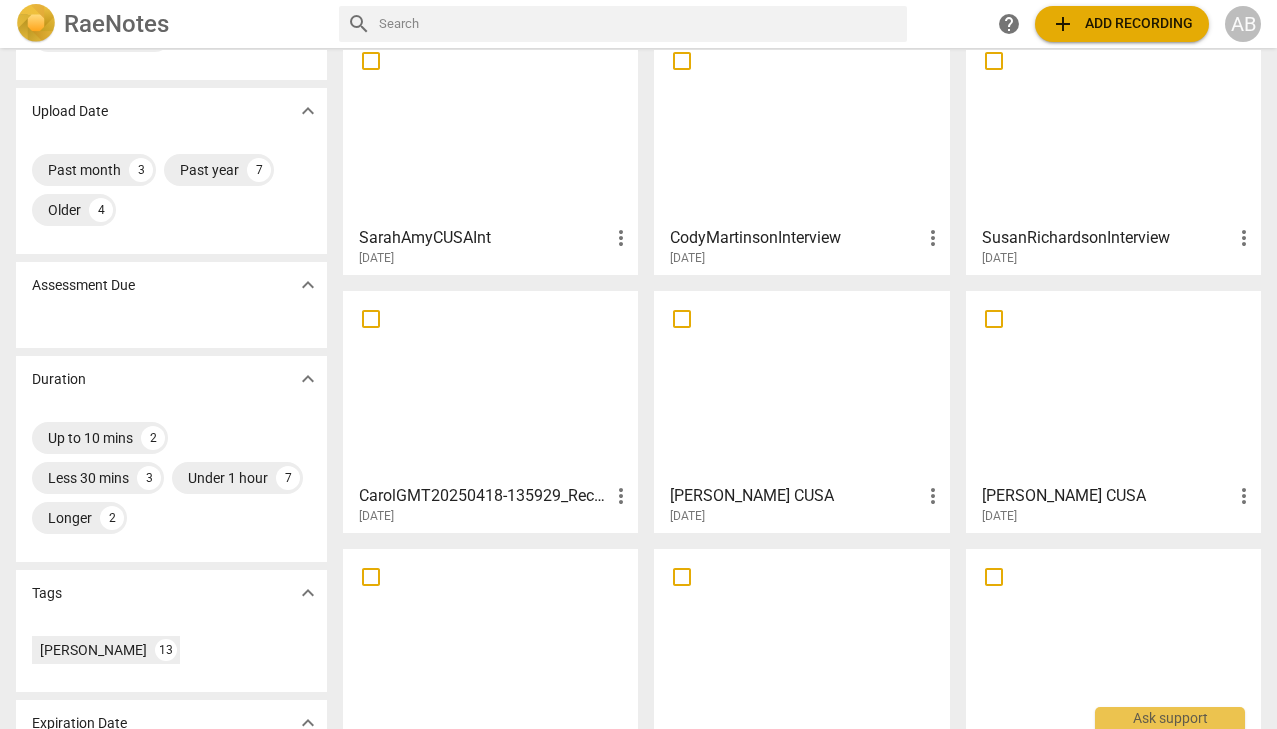 scroll, scrollTop: 0, scrollLeft: 0, axis: both 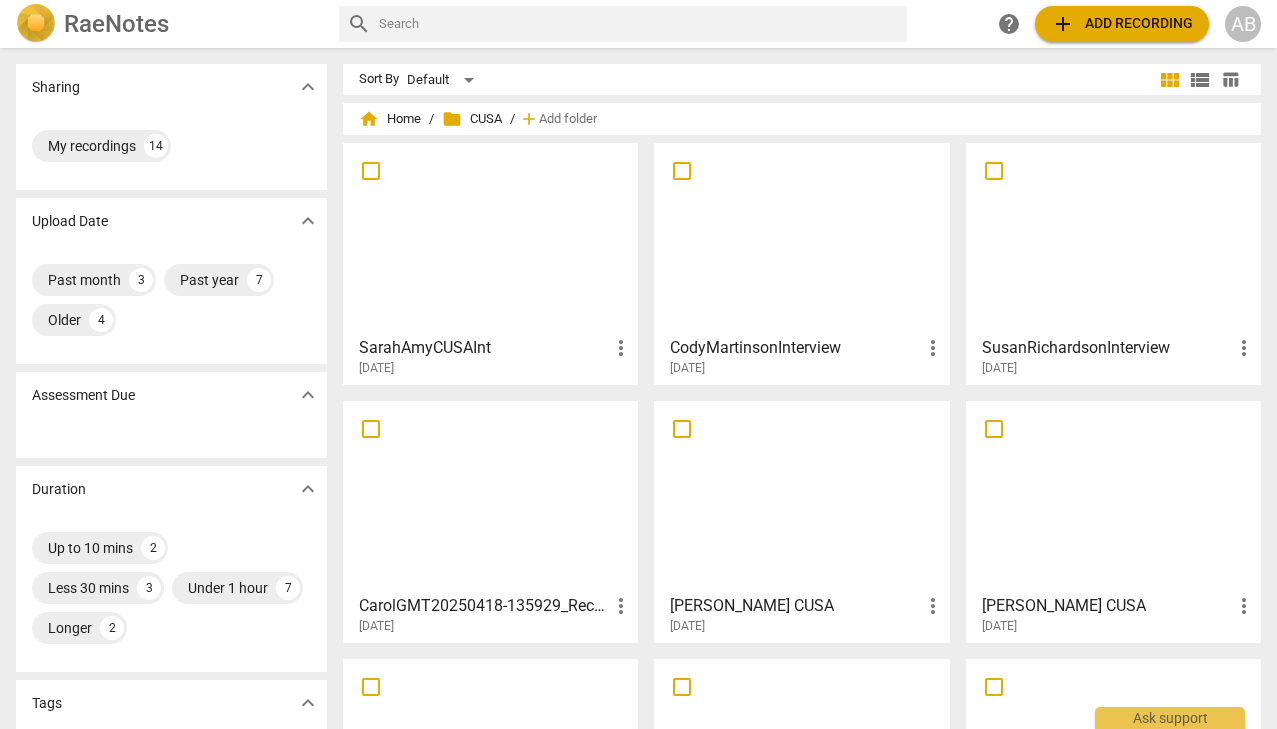 click at bounding box center (490, 238) 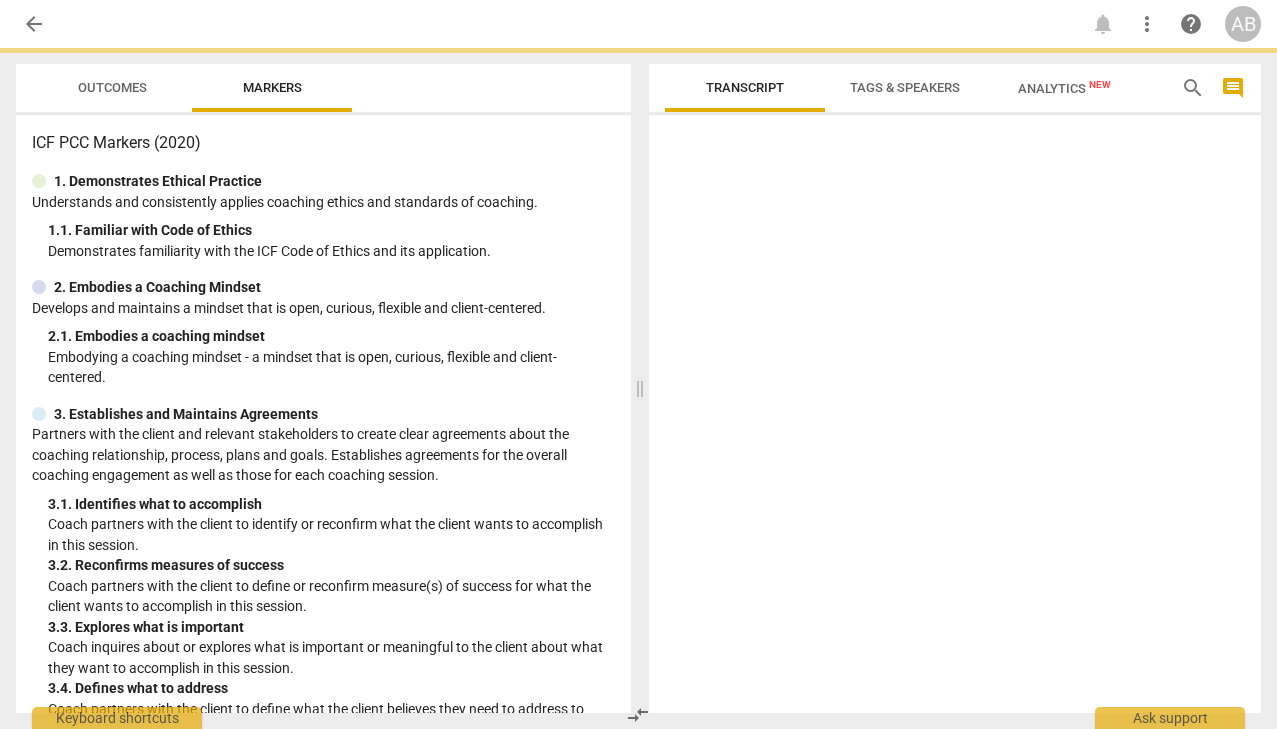 click on "Demonstrates familiarity with the ICF Code of Ethics and its application." at bounding box center (331, 251) 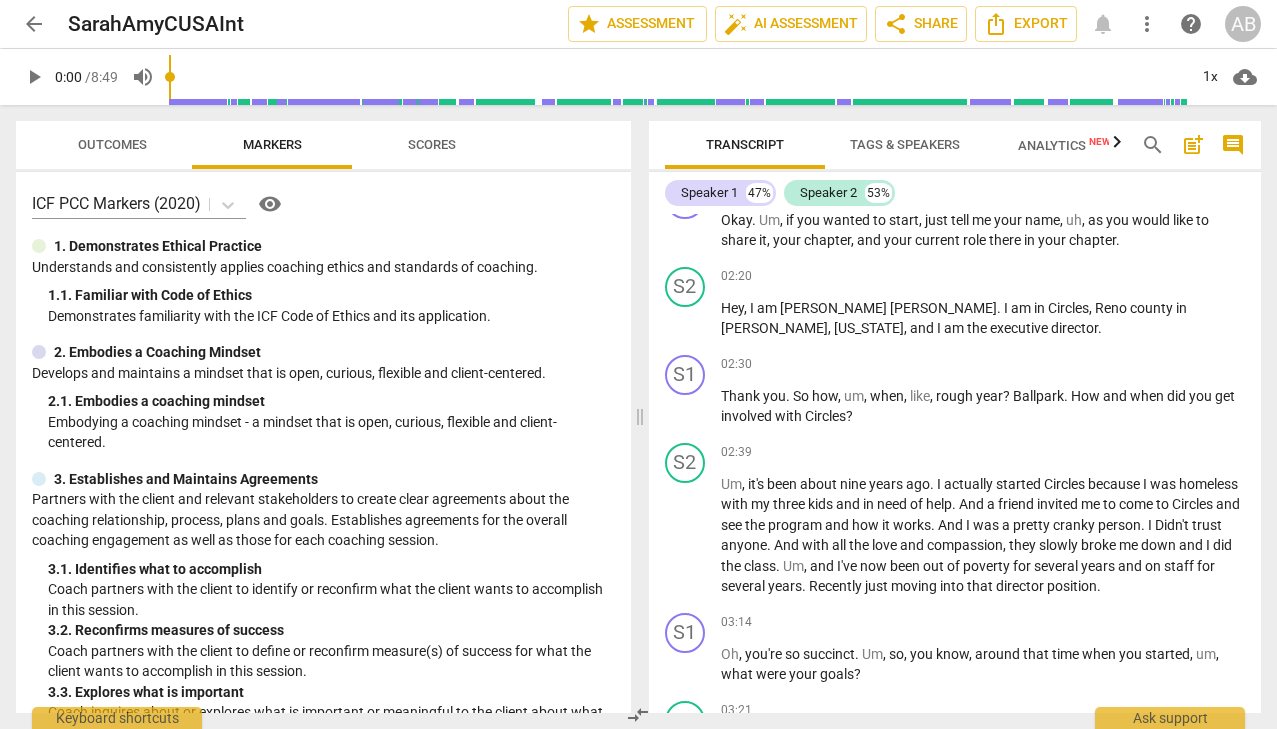 scroll, scrollTop: 1465, scrollLeft: 0, axis: vertical 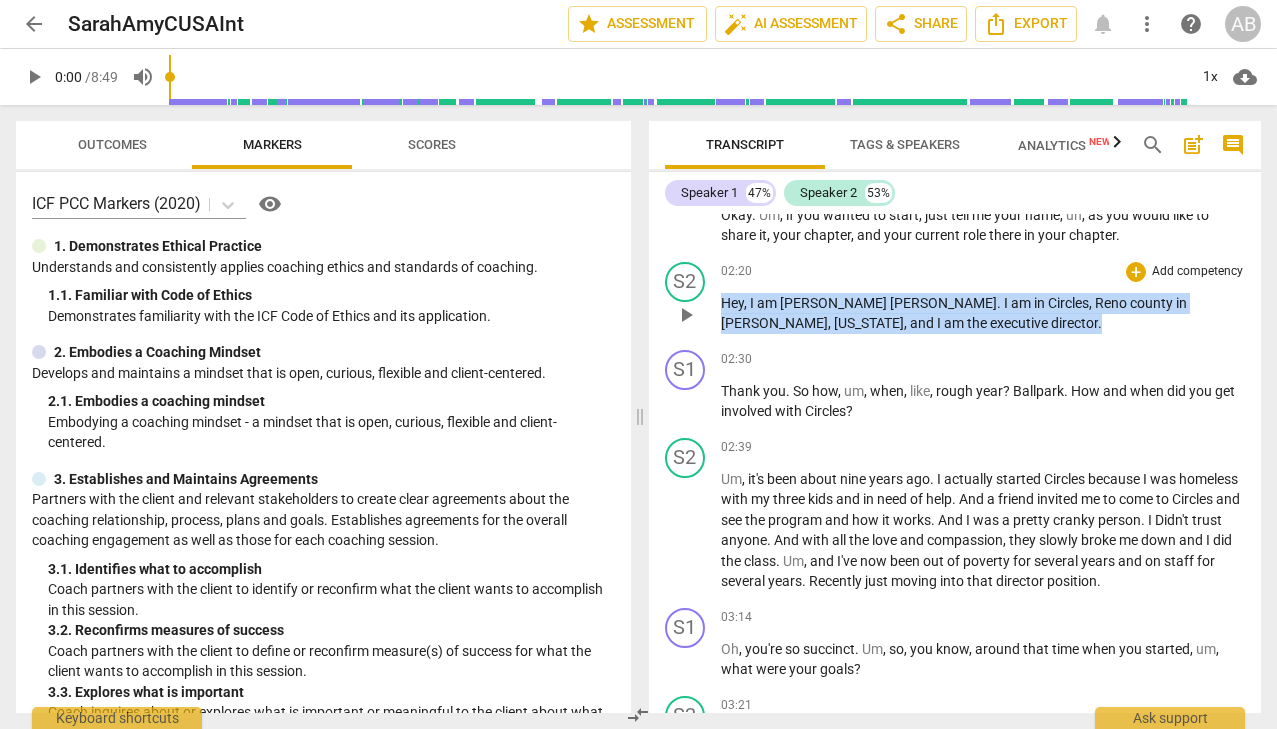 drag, startPoint x: 721, startPoint y: 303, endPoint x: 887, endPoint y: 329, distance: 168.0238 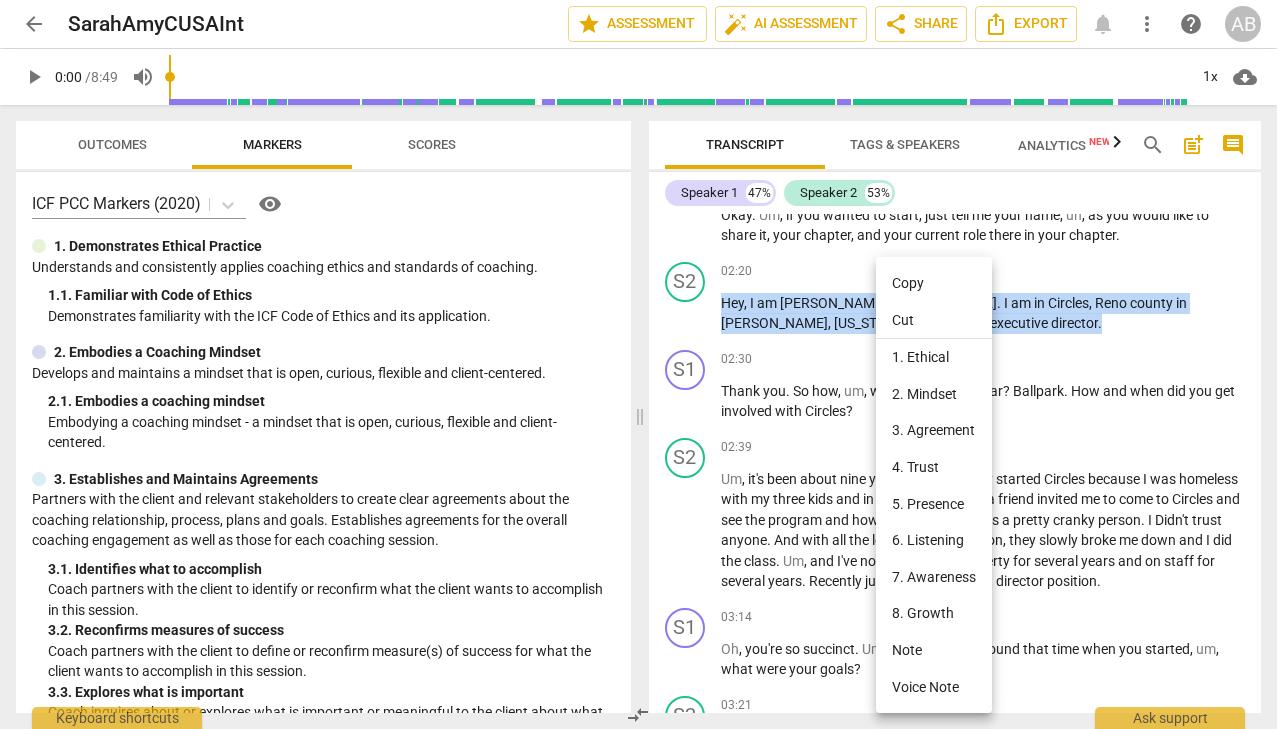 click on "Copy" at bounding box center (934, 283) 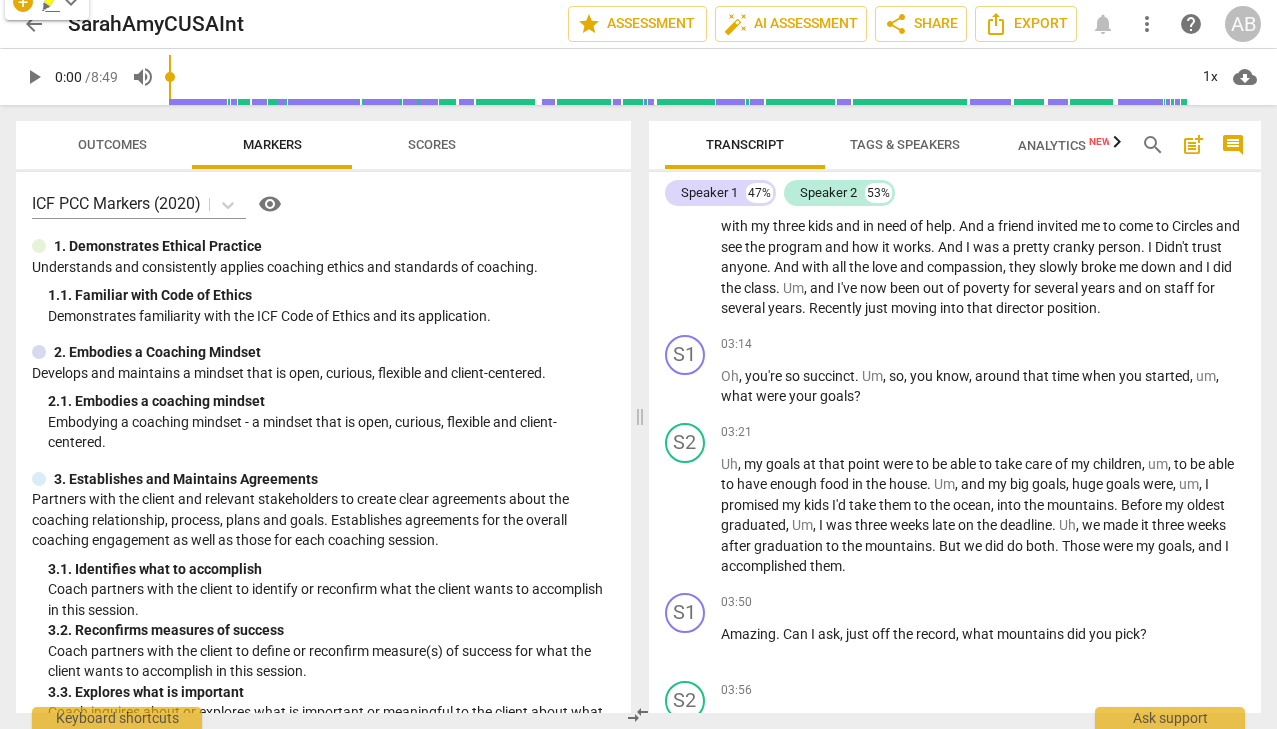 scroll, scrollTop: 1717, scrollLeft: 0, axis: vertical 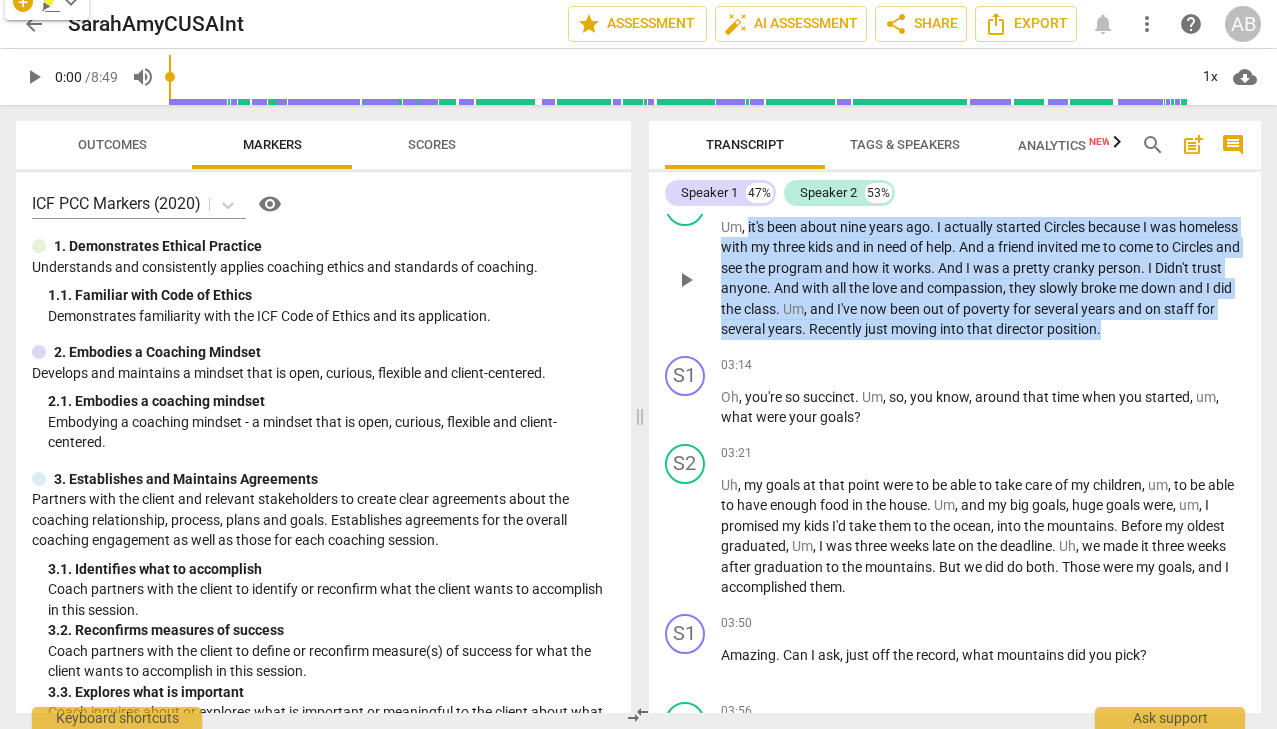 drag, startPoint x: 748, startPoint y: 228, endPoint x: 1206, endPoint y: 341, distance: 471.73404 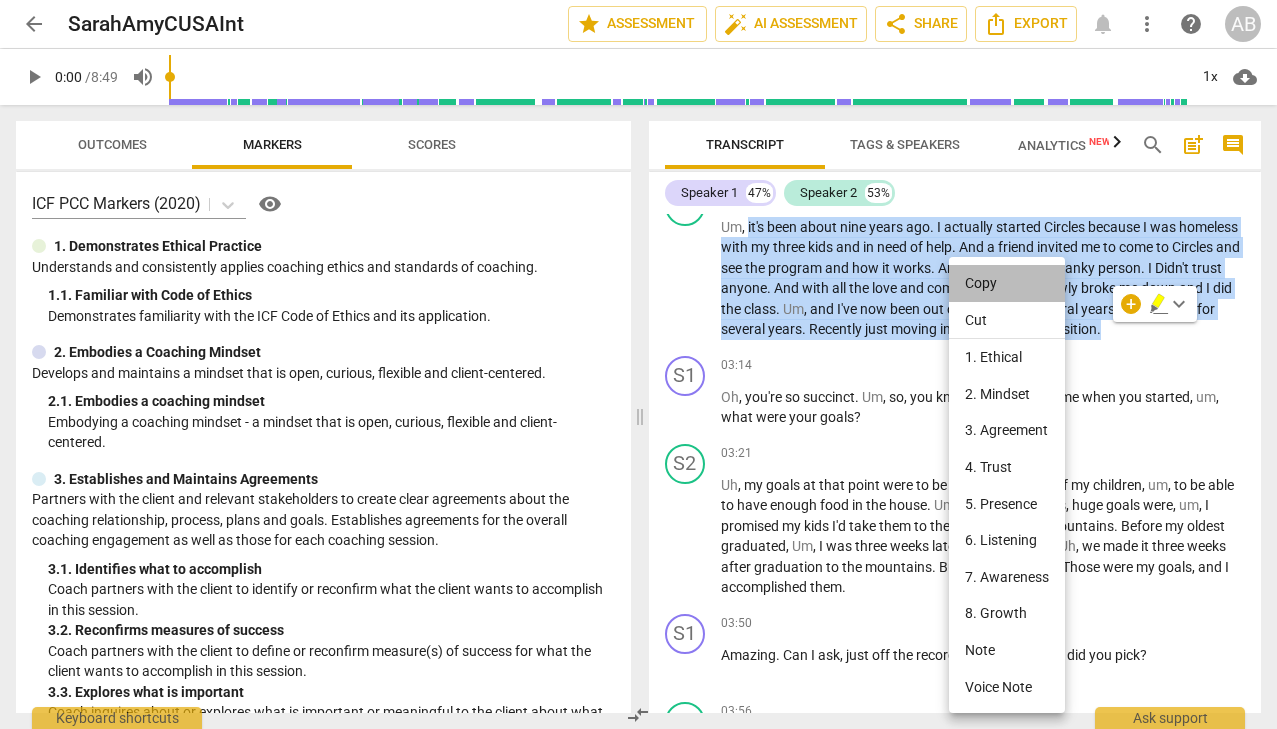 click on "Copy" at bounding box center (1007, 283) 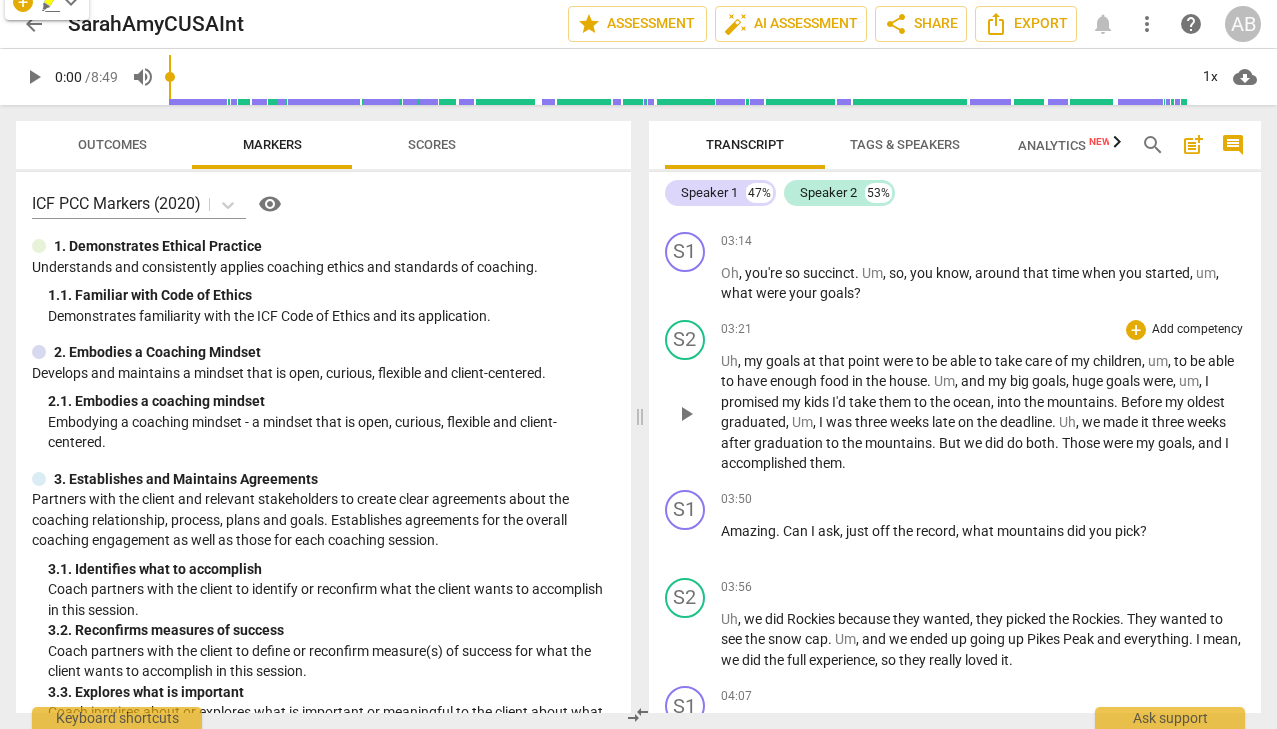 scroll, scrollTop: 1842, scrollLeft: 0, axis: vertical 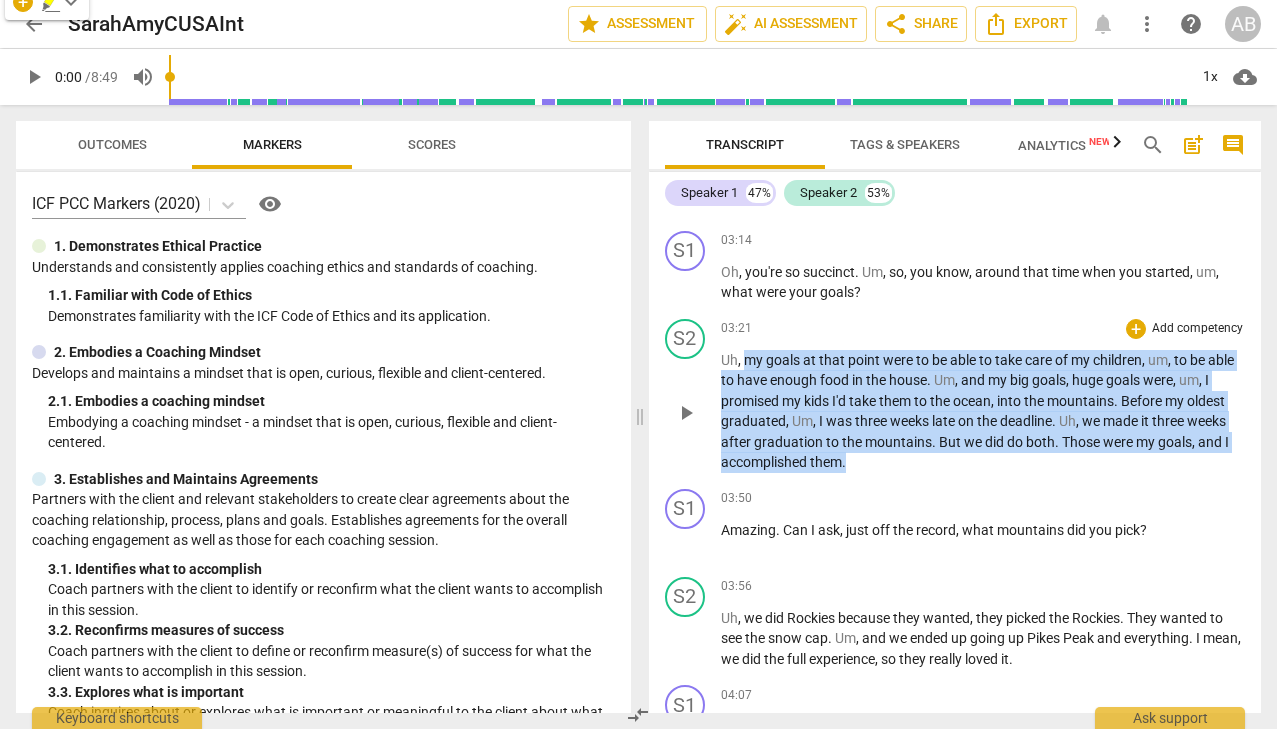 drag, startPoint x: 745, startPoint y: 359, endPoint x: 863, endPoint y: 470, distance: 162.00308 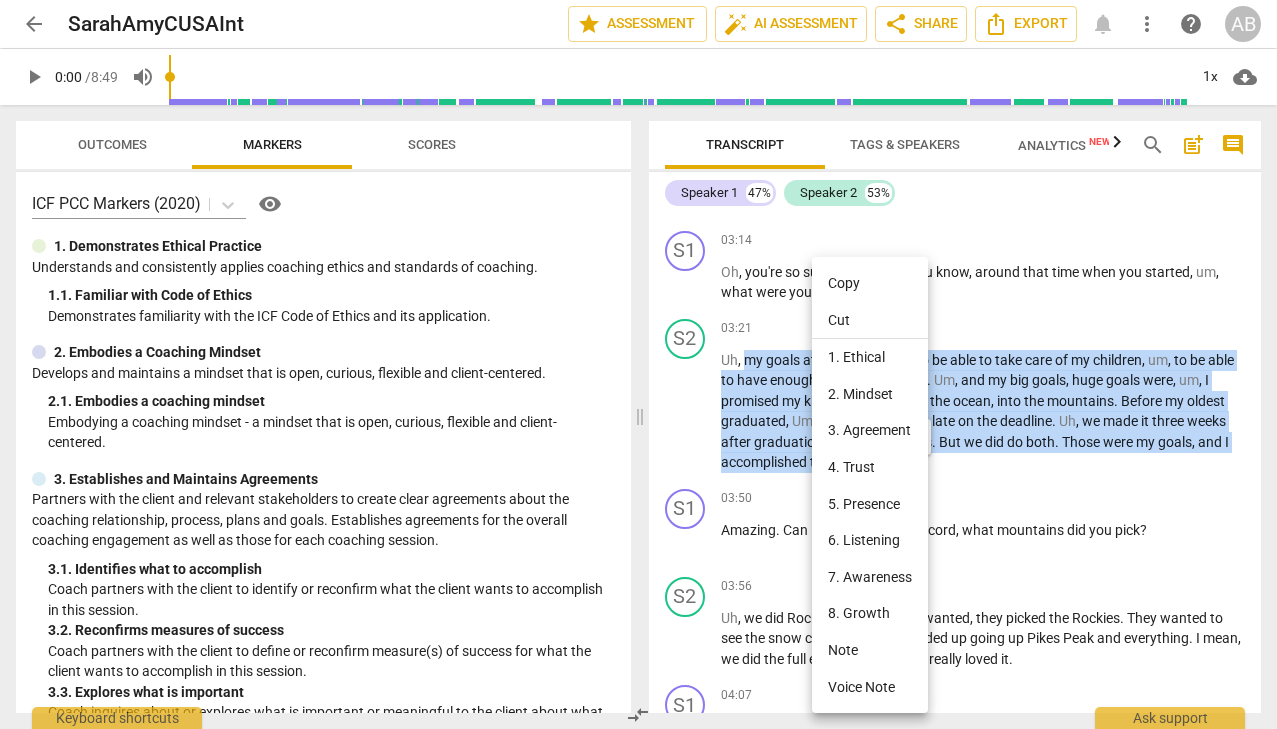 click on "Cut" at bounding box center (870, 321) 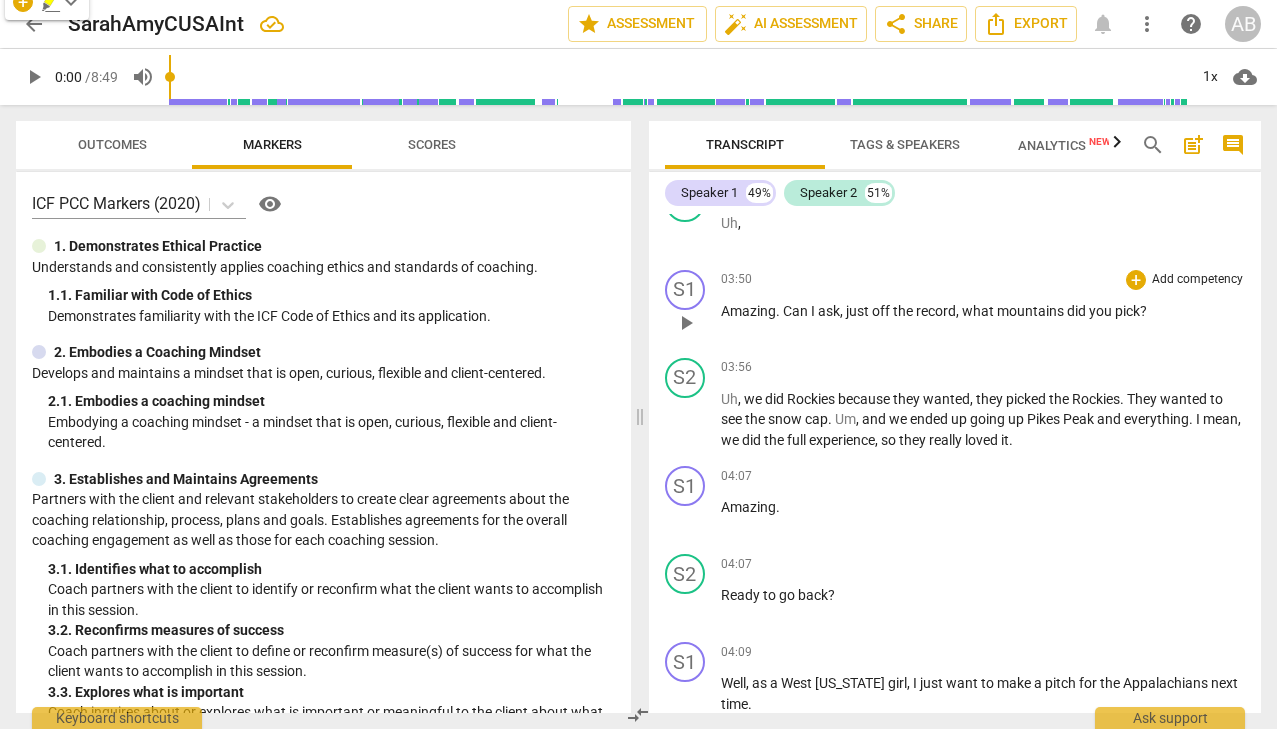 scroll, scrollTop: 1985, scrollLeft: 0, axis: vertical 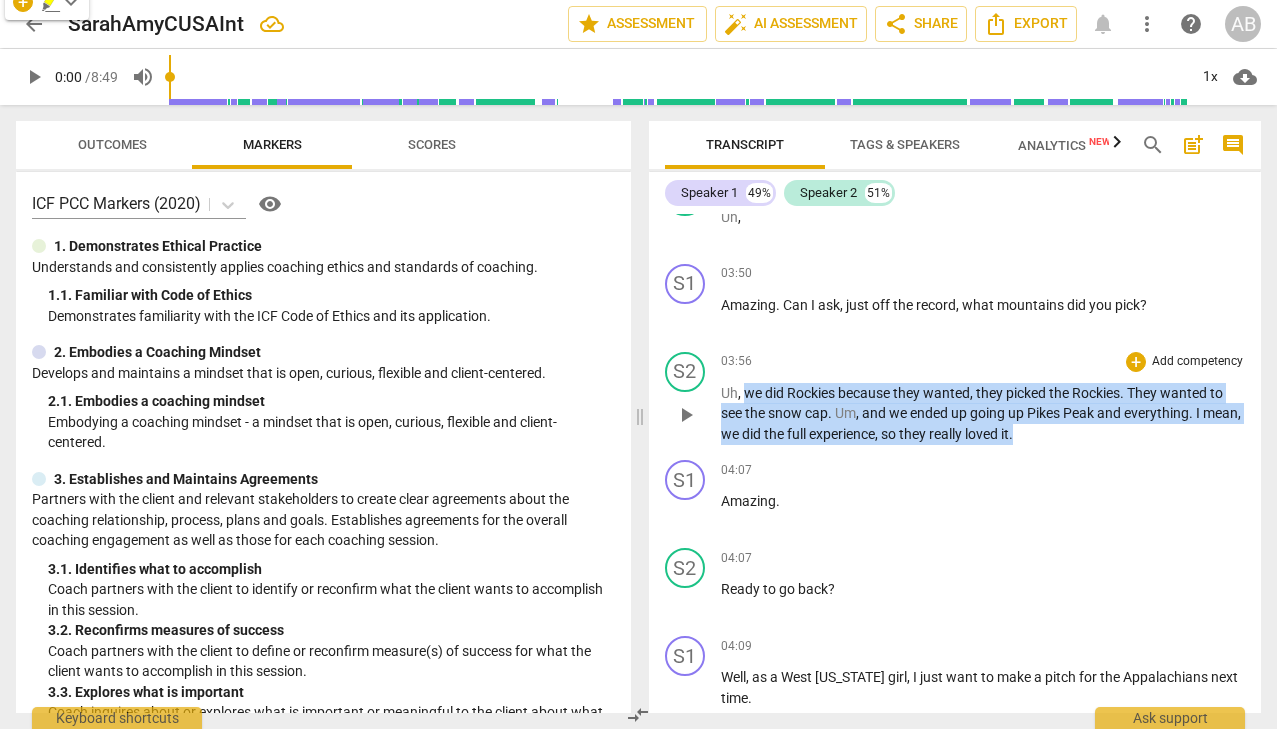 drag, startPoint x: 745, startPoint y: 392, endPoint x: 1065, endPoint y: 441, distance: 323.72983 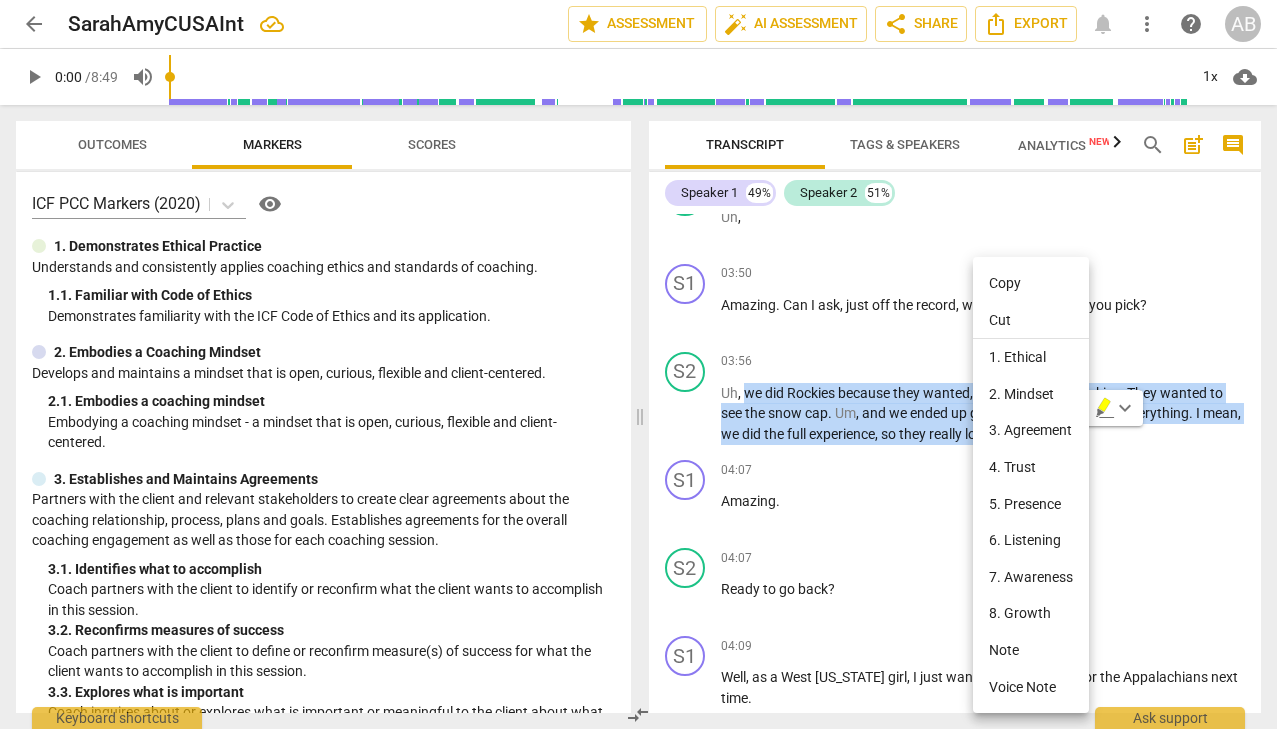click on "Copy" at bounding box center [1031, 283] 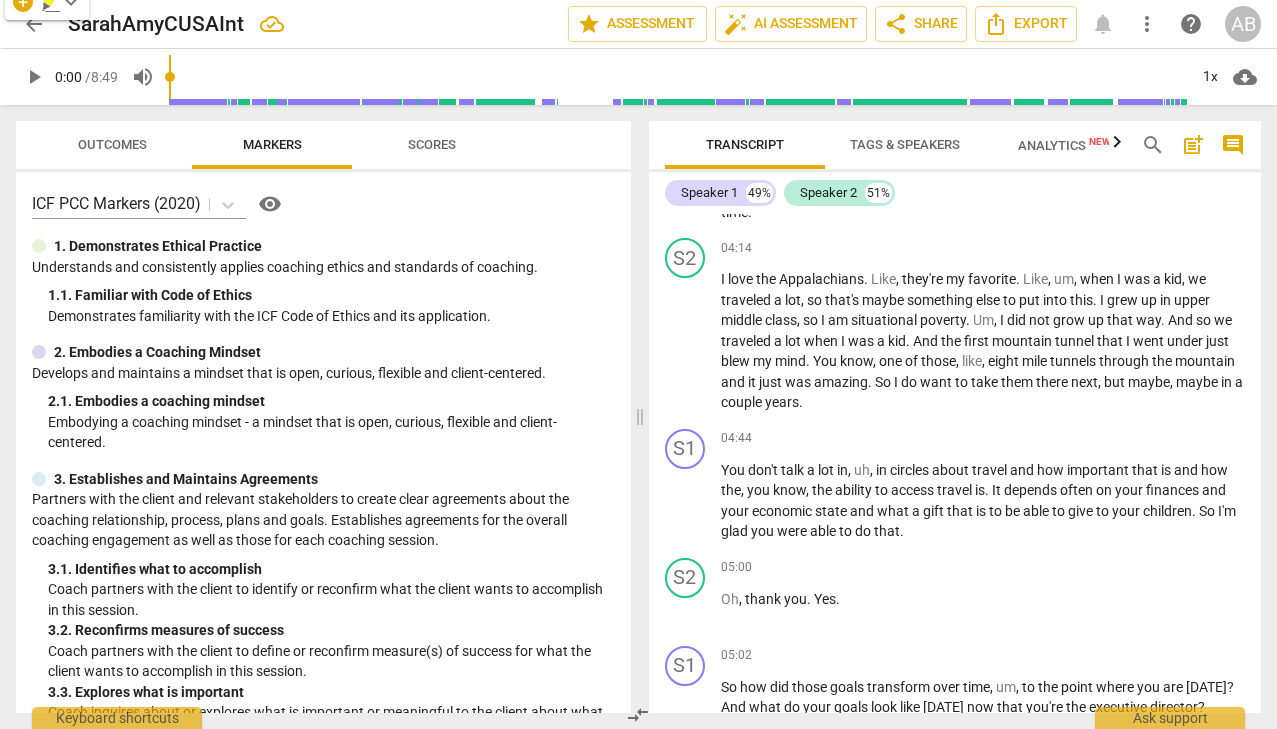 scroll, scrollTop: 2472, scrollLeft: 0, axis: vertical 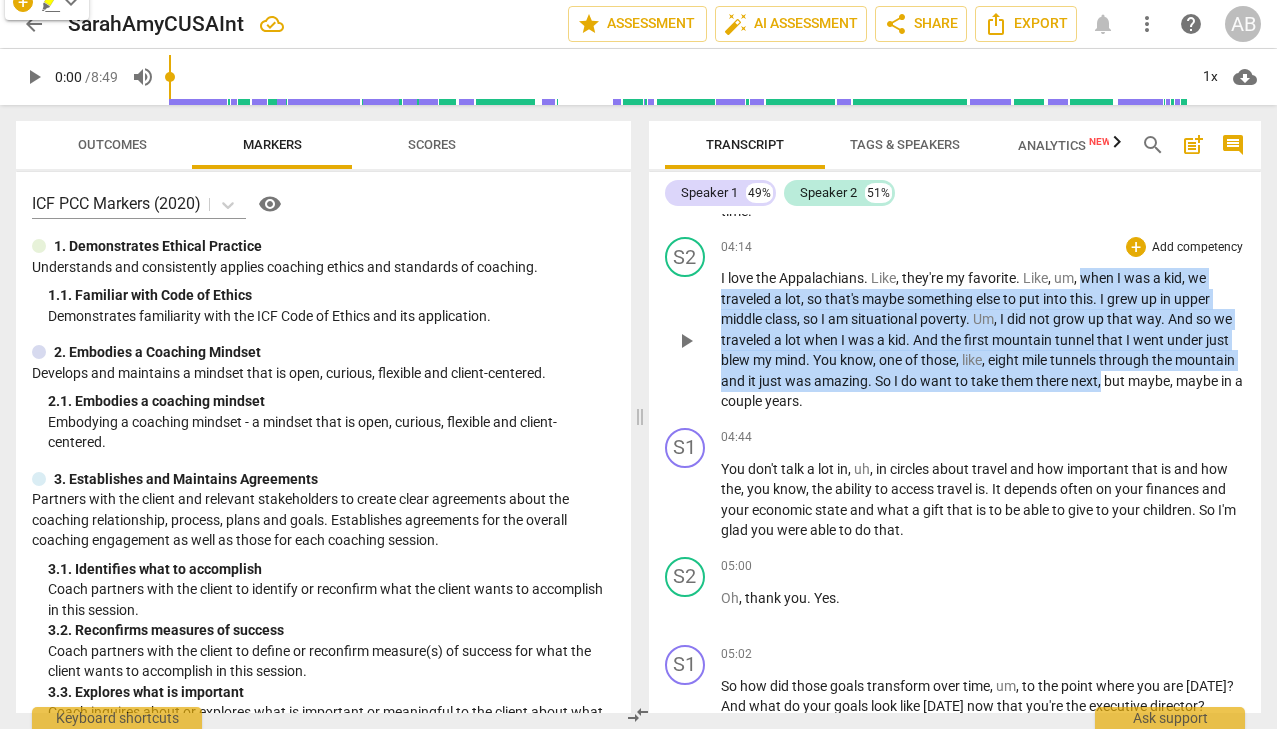 drag, startPoint x: 1084, startPoint y: 277, endPoint x: 1162, endPoint y: 376, distance: 126.035706 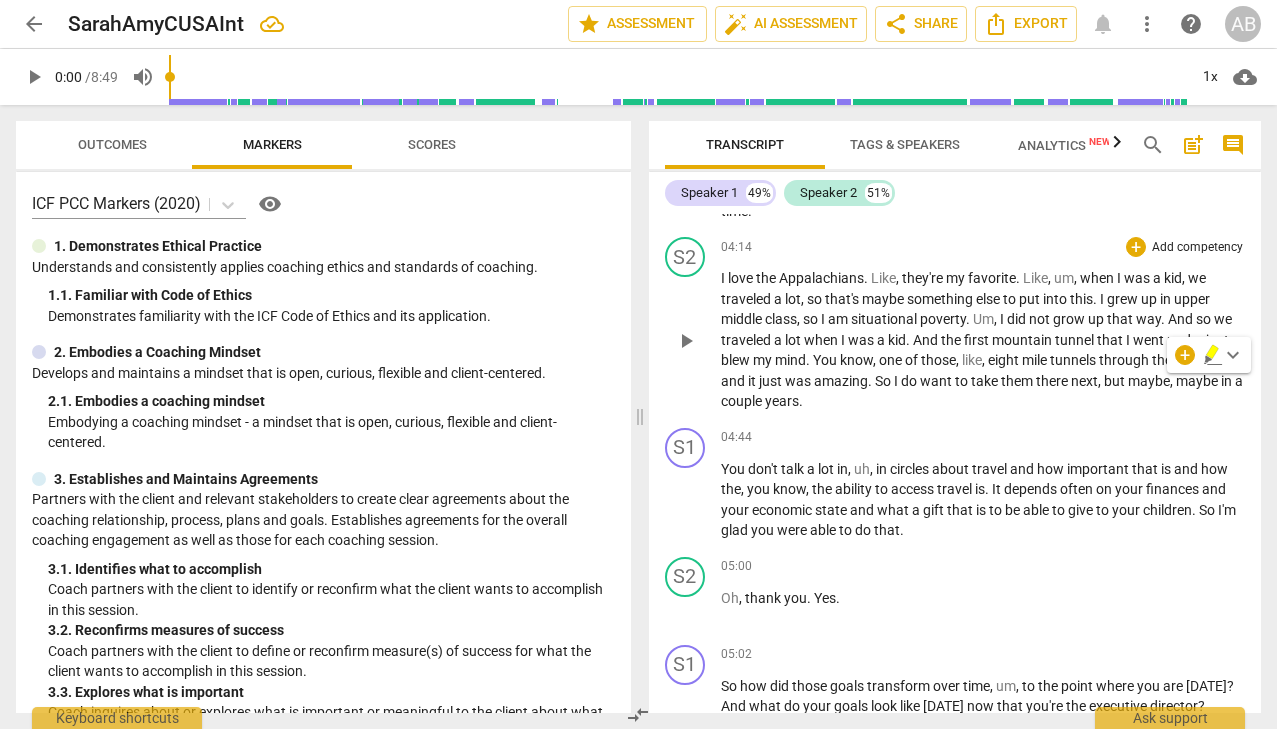drag, startPoint x: 1071, startPoint y: 375, endPoint x: 1018, endPoint y: 374, distance: 53.009434 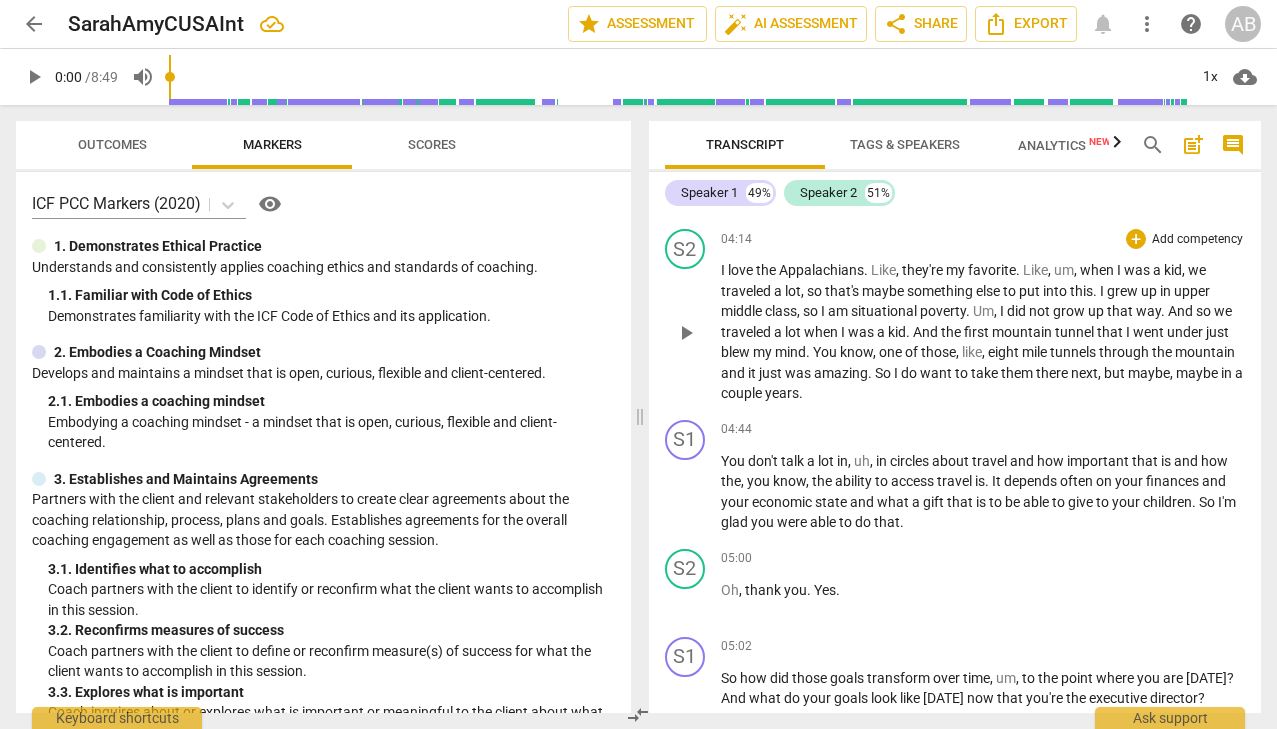 scroll, scrollTop: 2485, scrollLeft: 0, axis: vertical 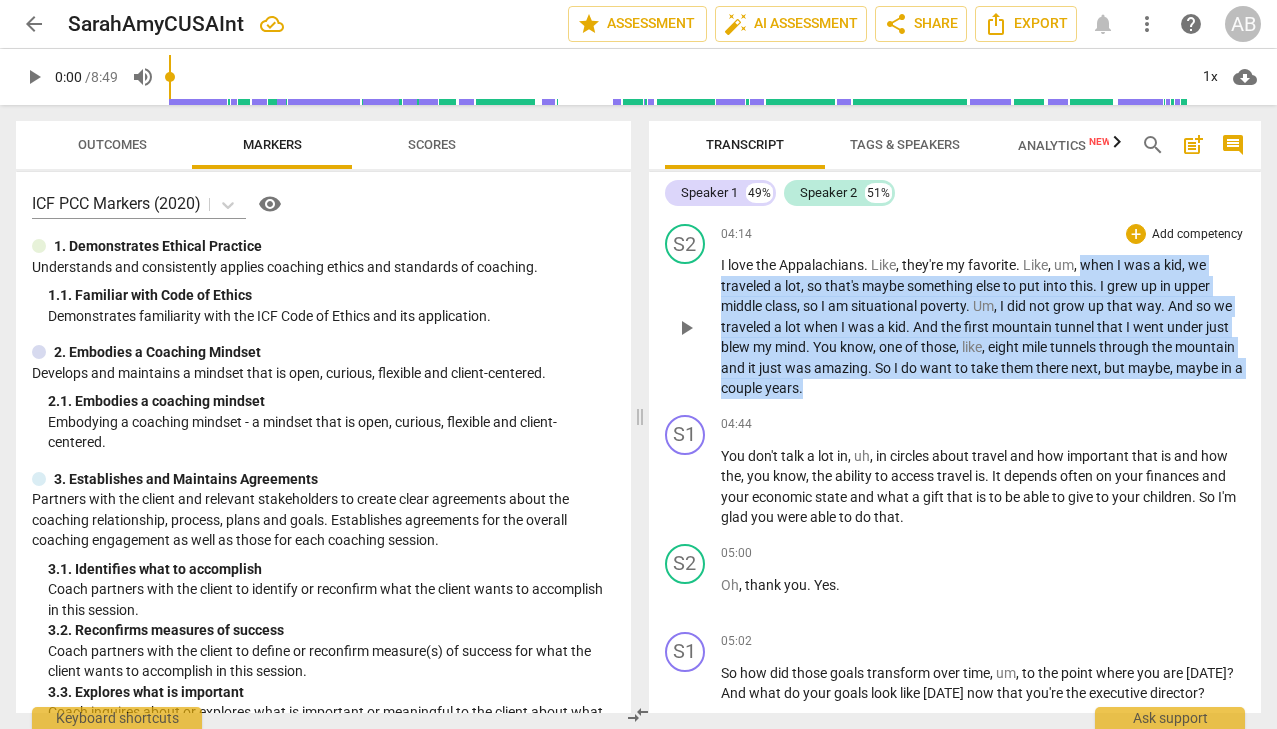 drag, startPoint x: 1082, startPoint y: 263, endPoint x: 1097, endPoint y: 385, distance: 122.91867 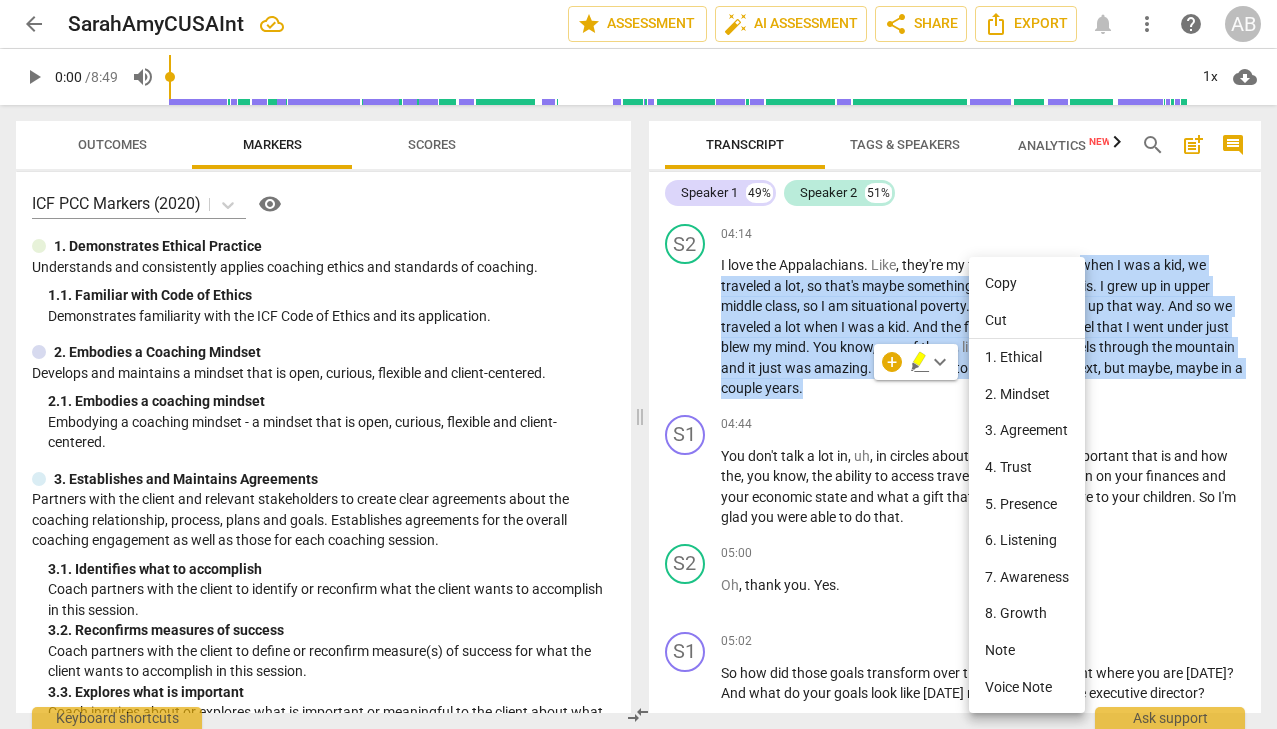 click on "Copy" at bounding box center (1027, 283) 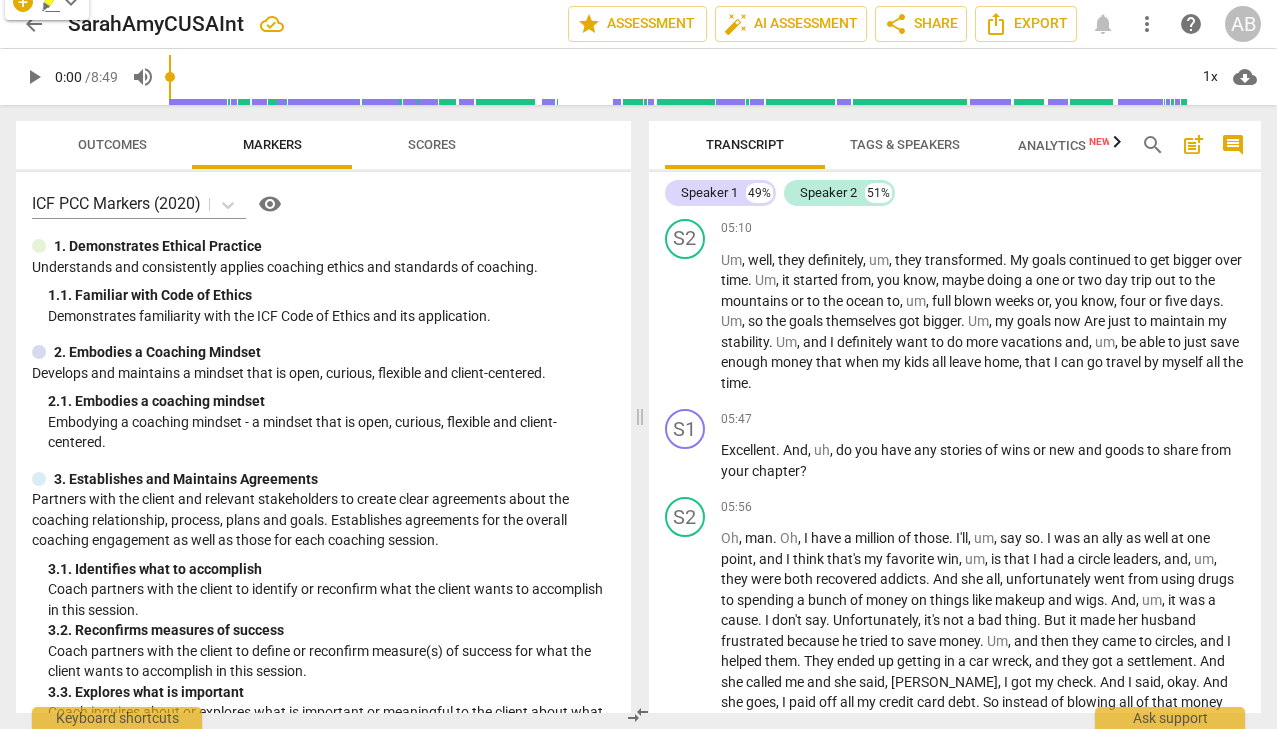 scroll, scrollTop: 2838, scrollLeft: 0, axis: vertical 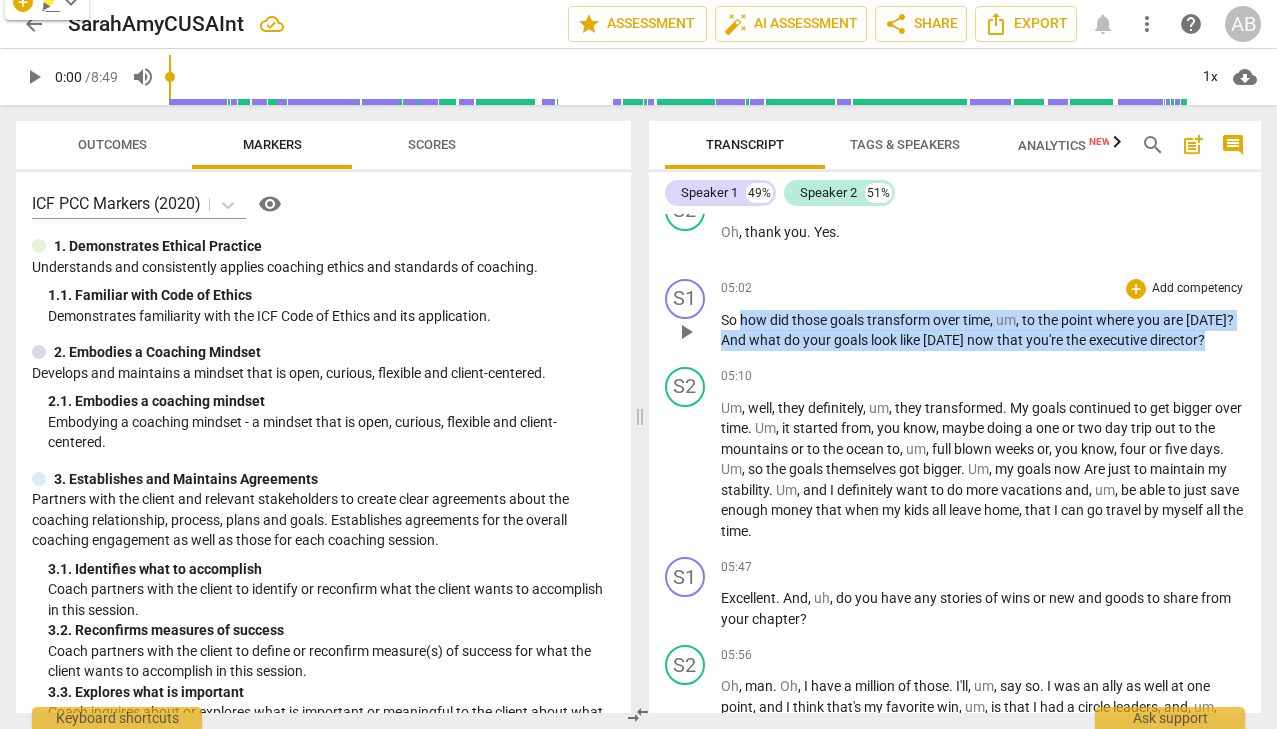 drag, startPoint x: 740, startPoint y: 314, endPoint x: 1222, endPoint y: 338, distance: 482.59714 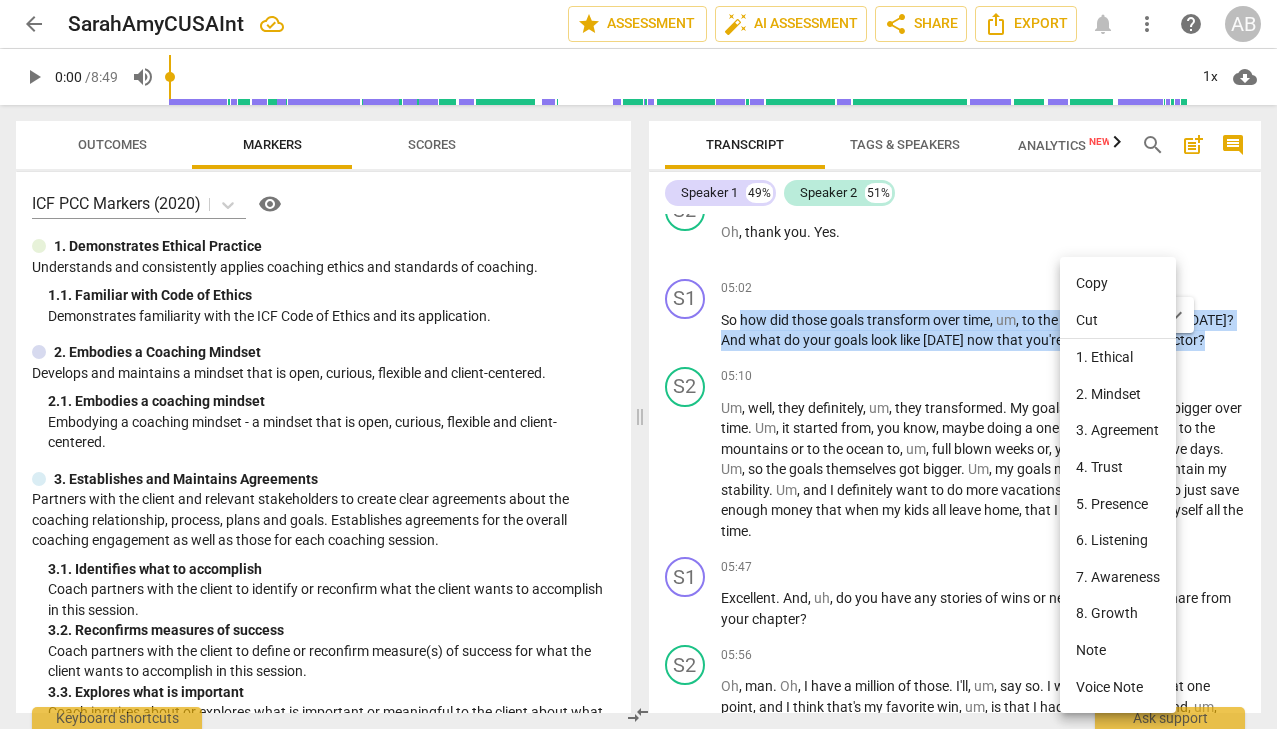 click on "Copy" at bounding box center [1118, 283] 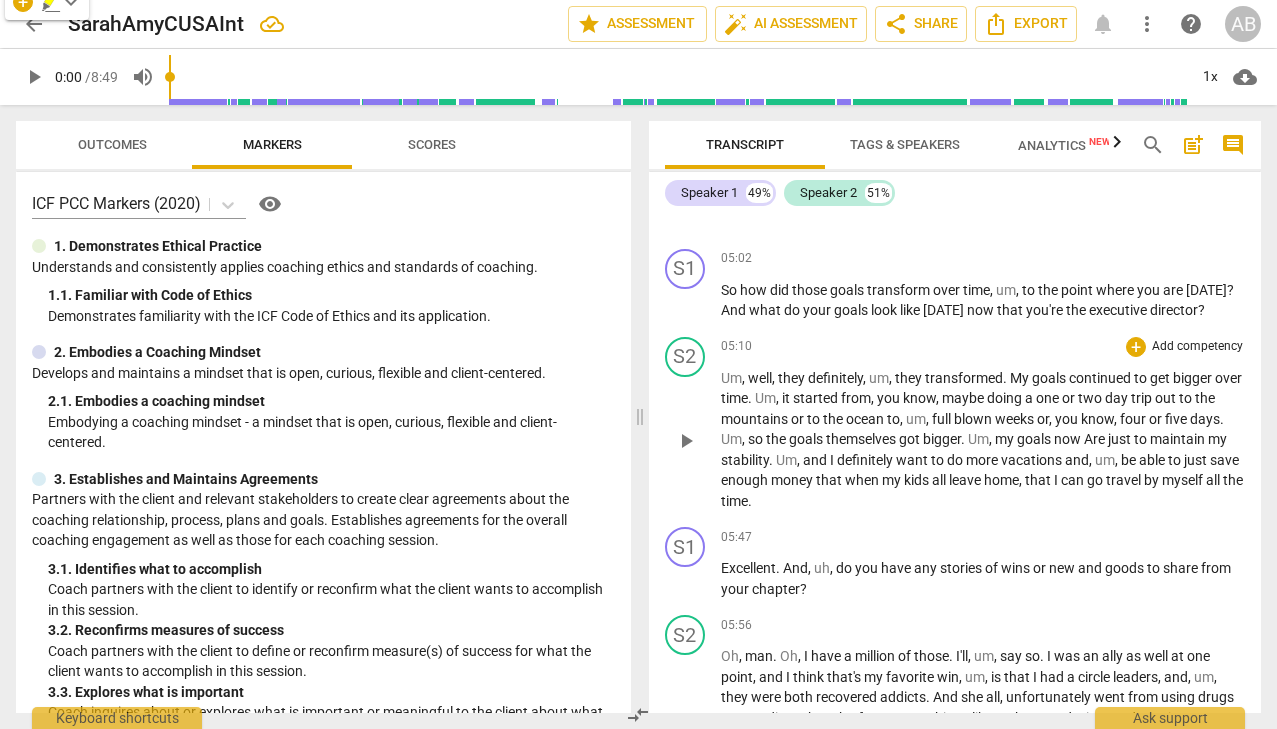 scroll, scrollTop: 2869, scrollLeft: 0, axis: vertical 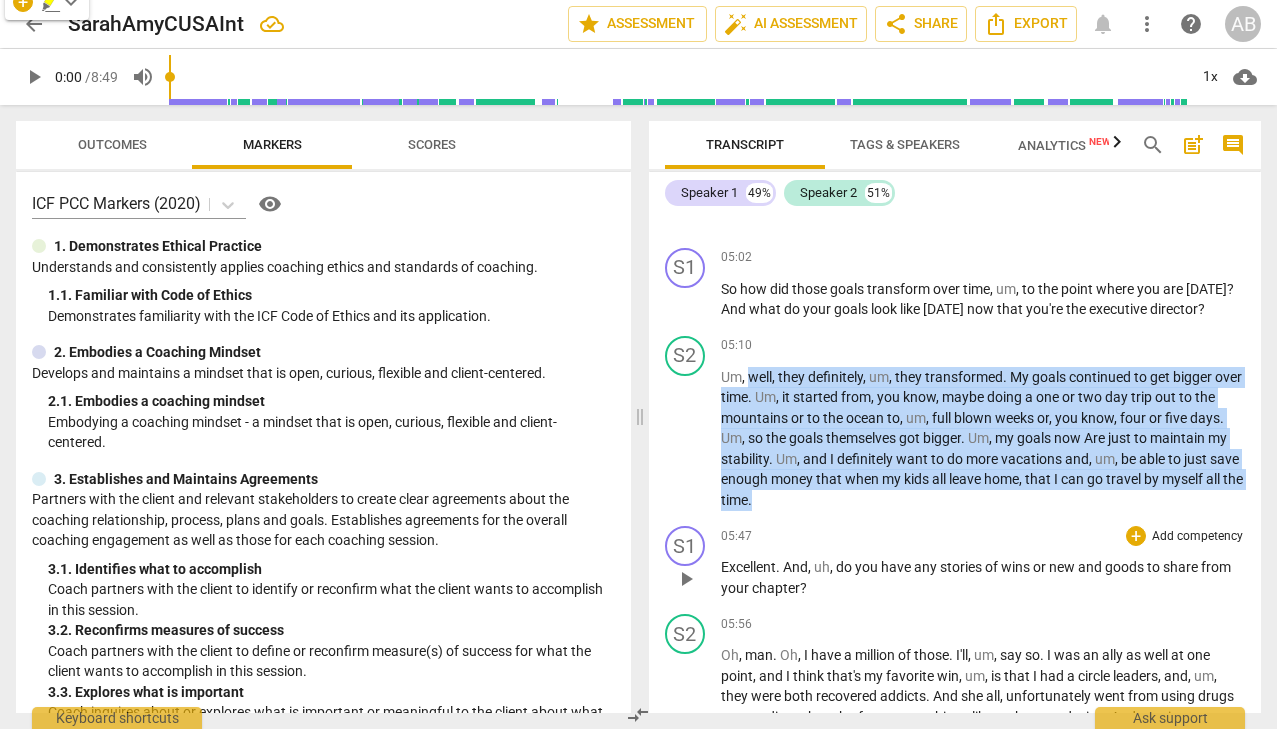 drag, startPoint x: 750, startPoint y: 377, endPoint x: 897, endPoint y: 542, distance: 220.98416 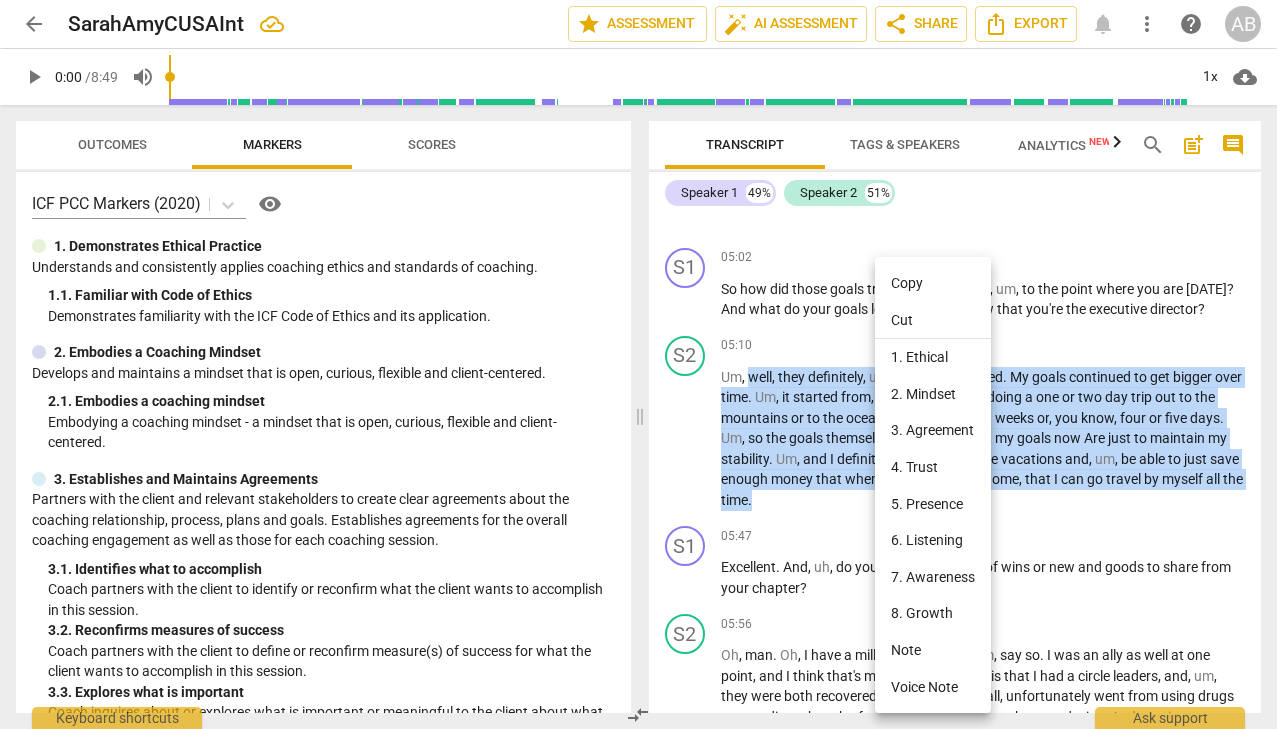 click on "Copy" at bounding box center [933, 283] 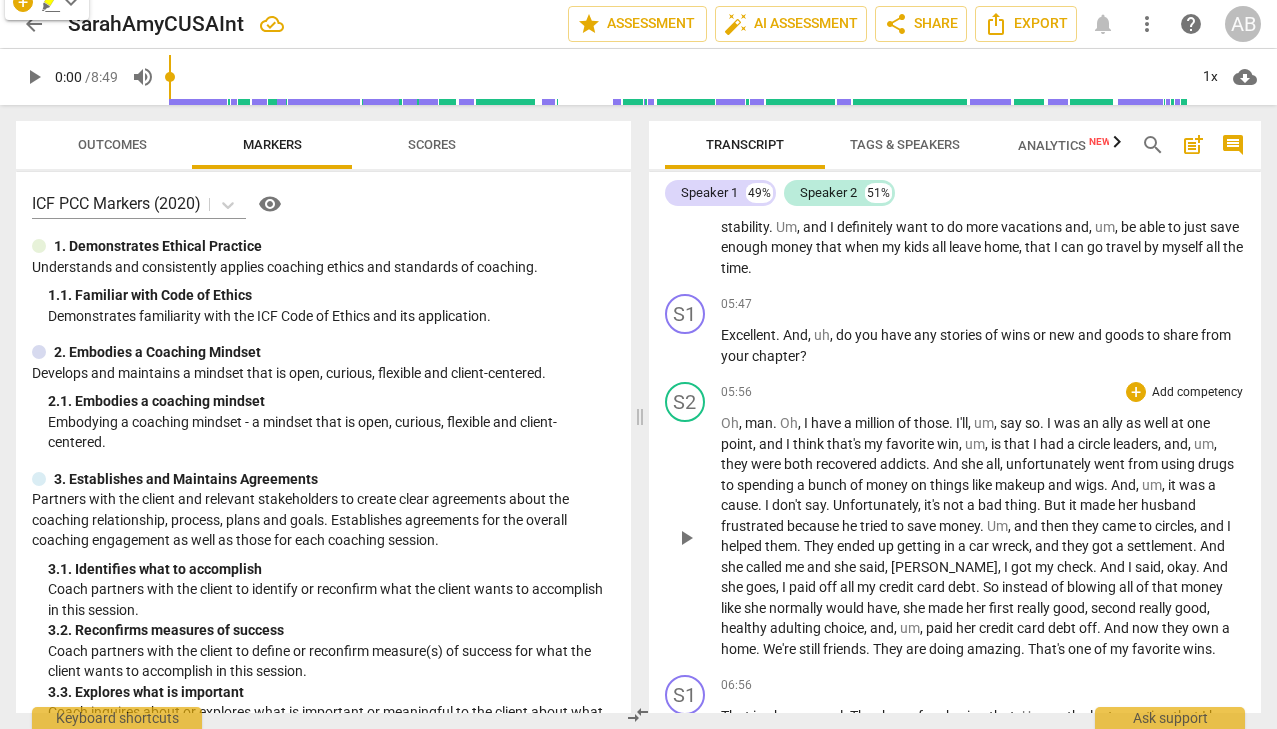 scroll, scrollTop: 3098, scrollLeft: 0, axis: vertical 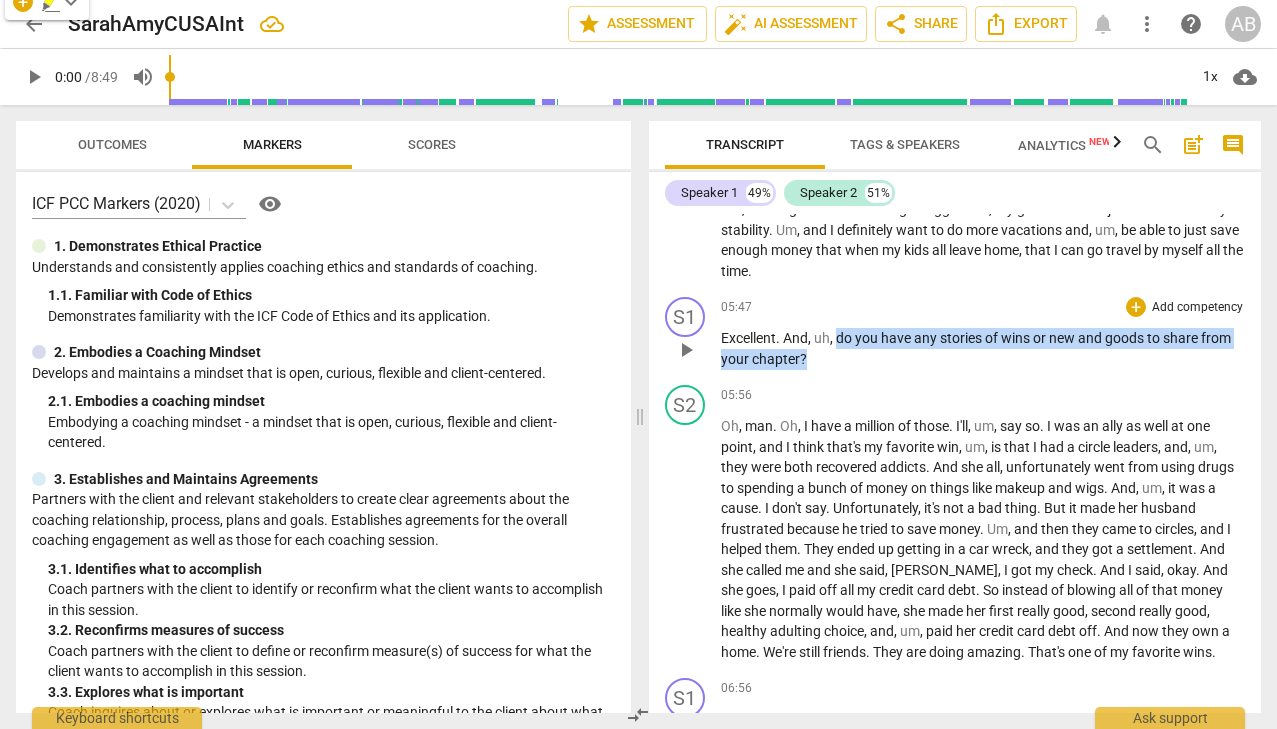 drag, startPoint x: 839, startPoint y: 338, endPoint x: 842, endPoint y: 373, distance: 35.128338 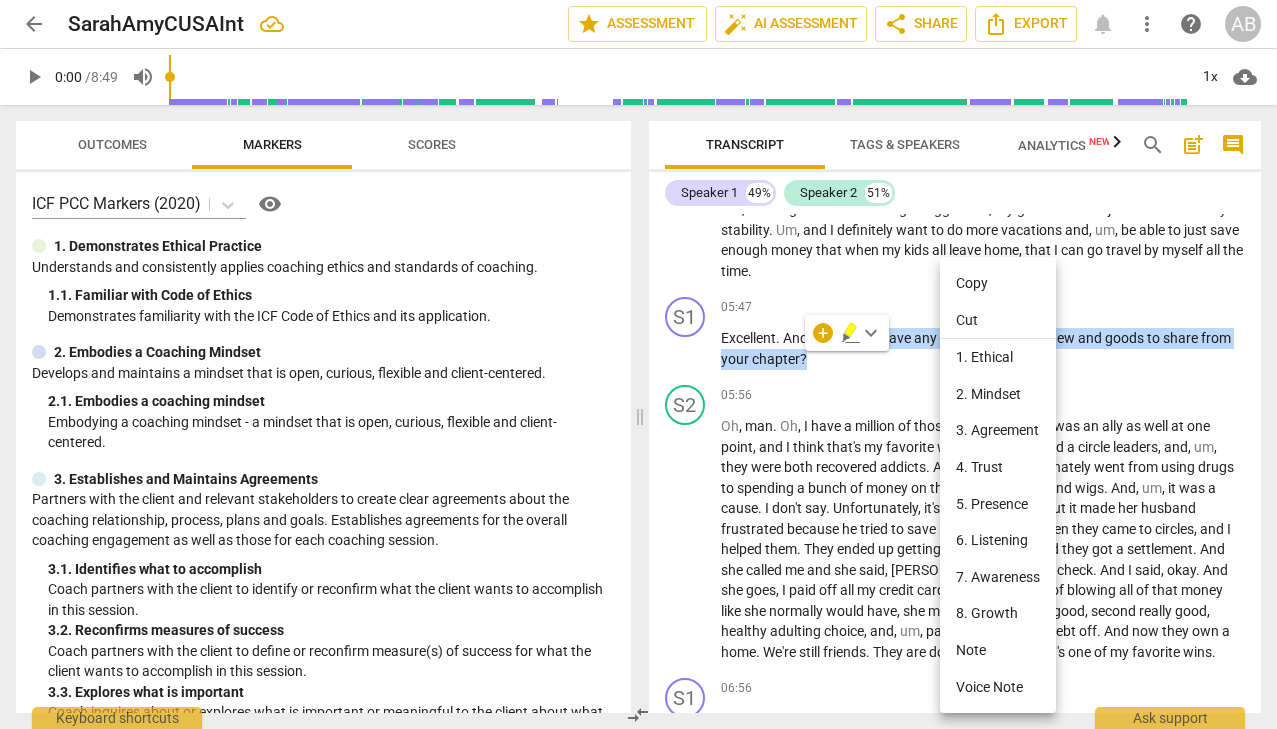 click on "Copy" at bounding box center [998, 283] 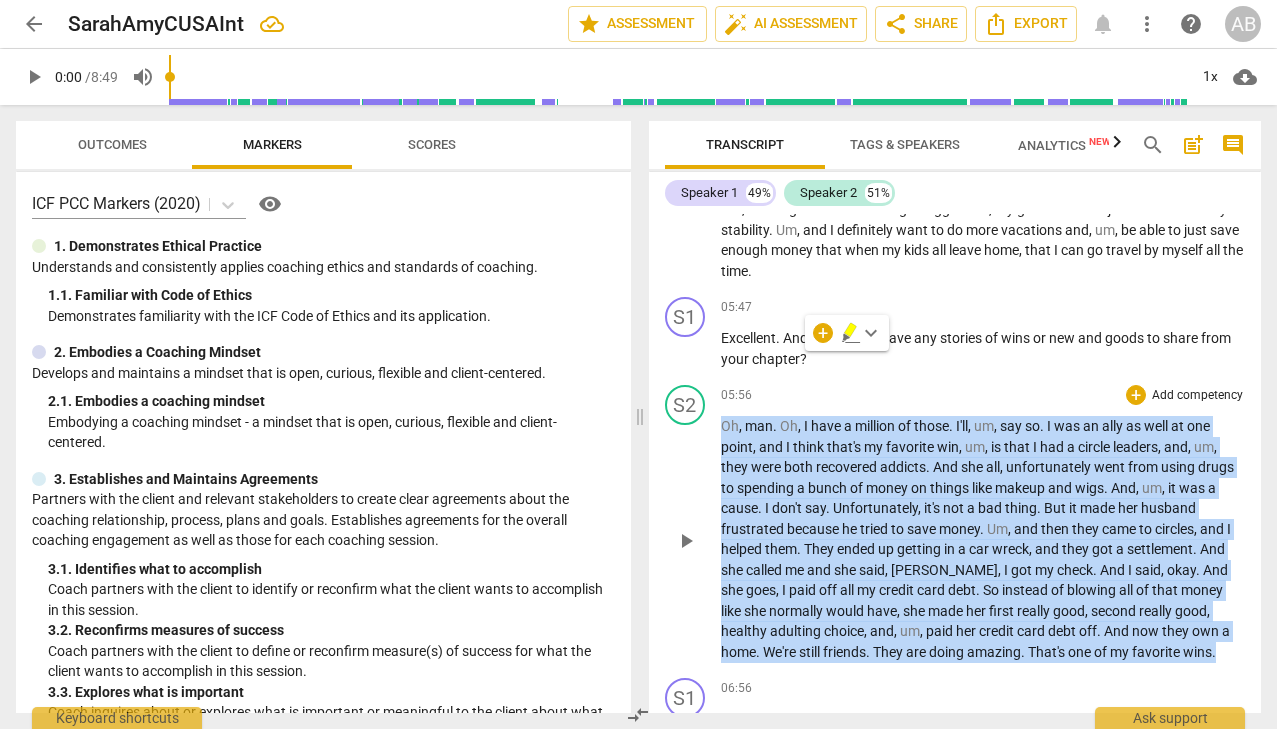 drag, startPoint x: 721, startPoint y: 424, endPoint x: 1184, endPoint y: 649, distance: 514.7757 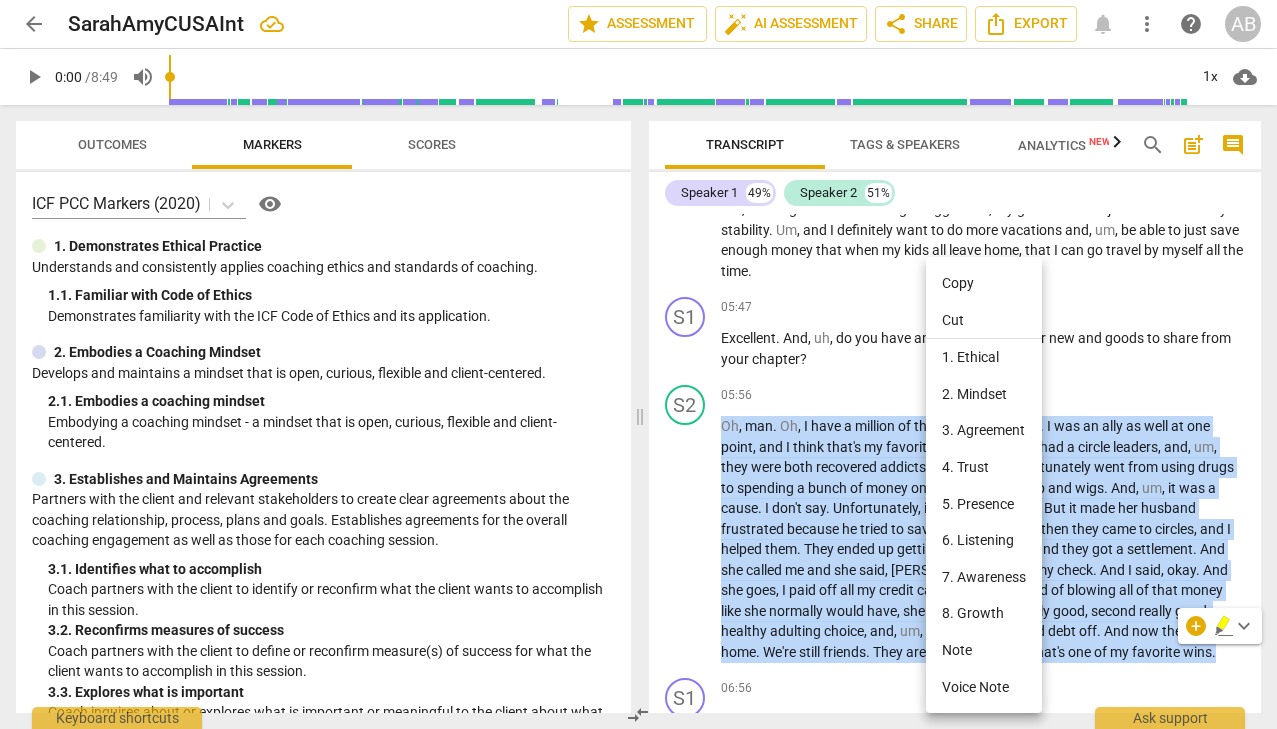 click on "Copy" at bounding box center [984, 283] 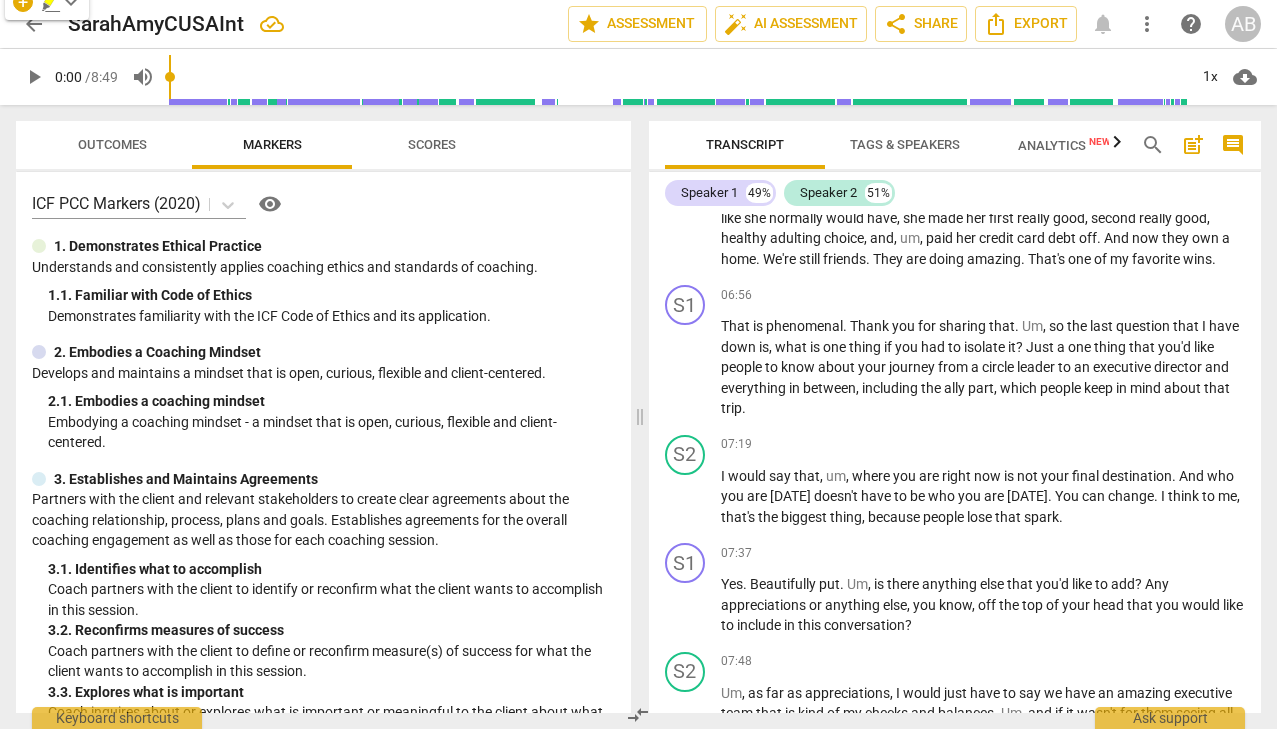 scroll, scrollTop: 3495, scrollLeft: 0, axis: vertical 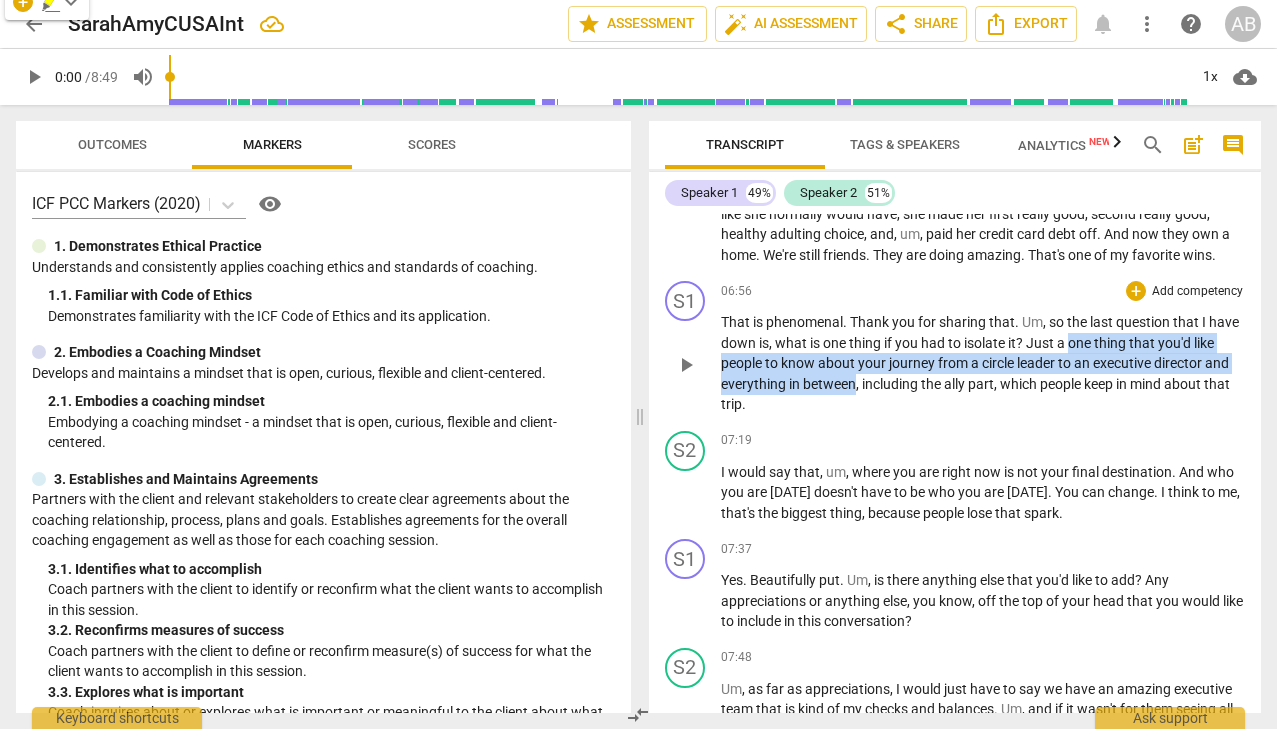 drag, startPoint x: 1103, startPoint y: 340, endPoint x: 879, endPoint y: 388, distance: 229.08514 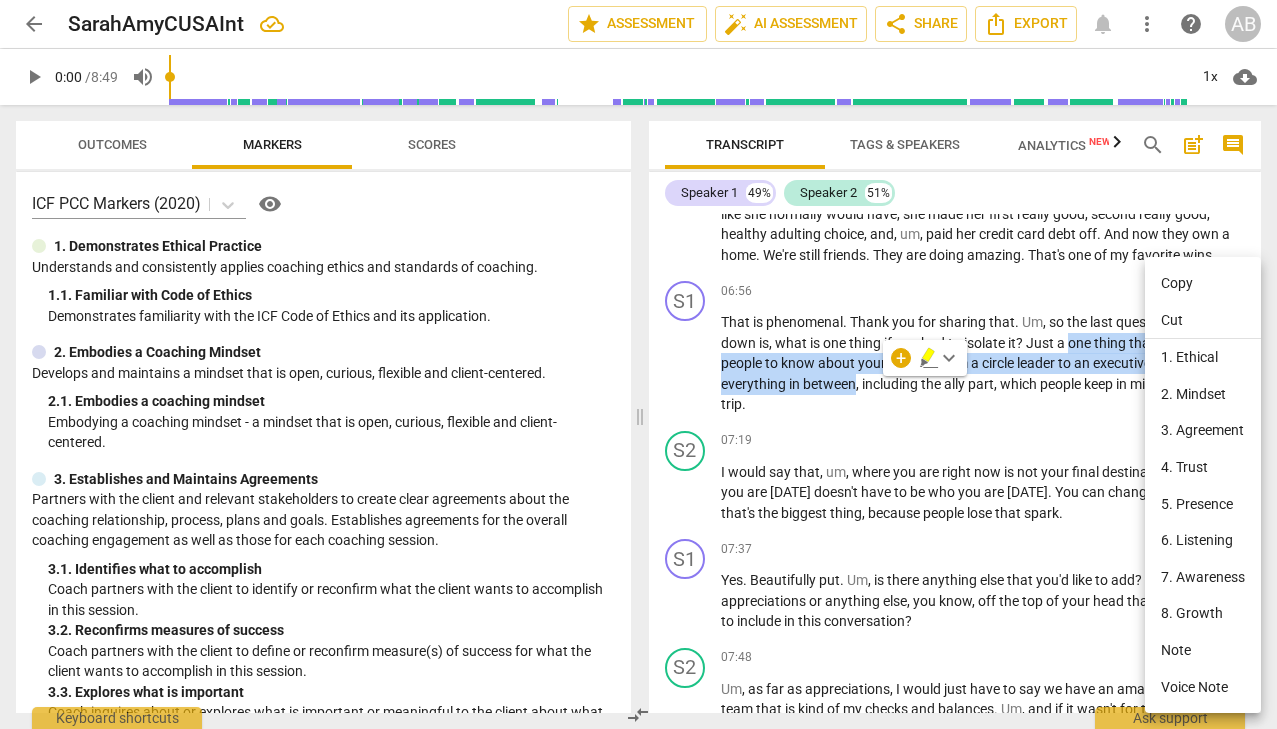 click on "Copy" at bounding box center [1203, 283] 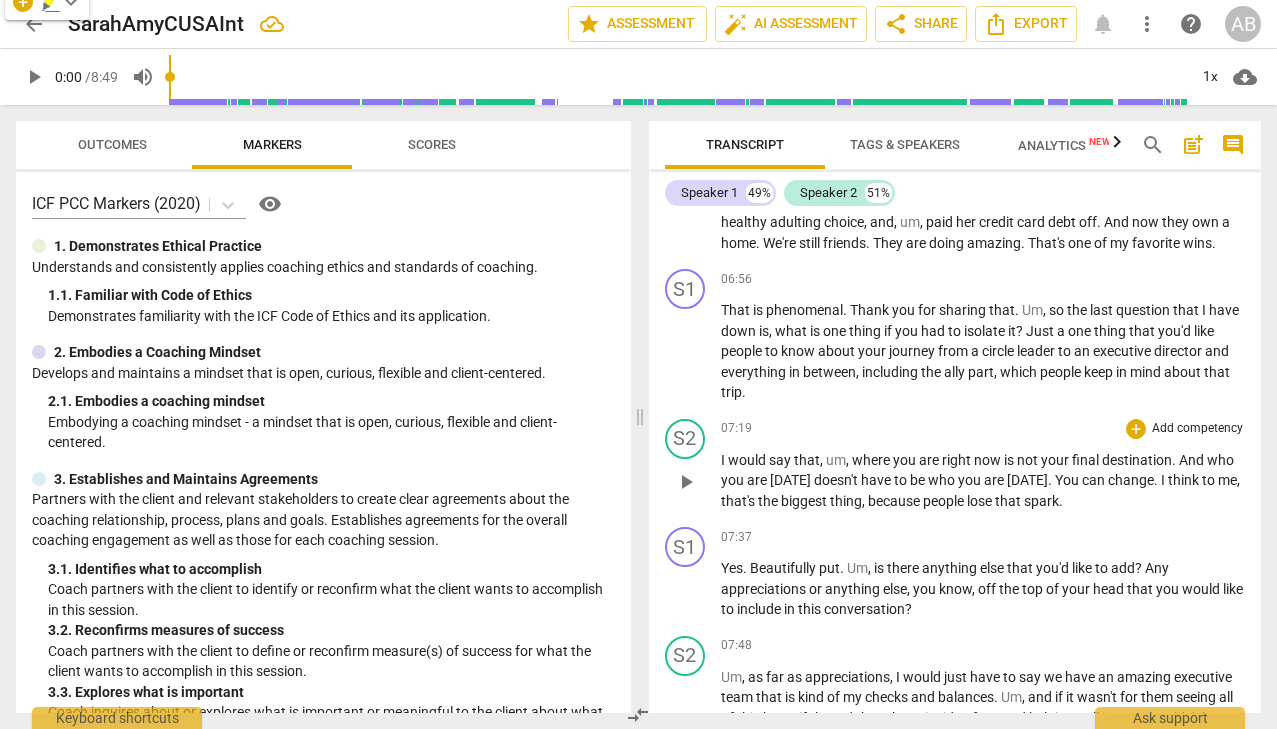 scroll, scrollTop: 3511, scrollLeft: 0, axis: vertical 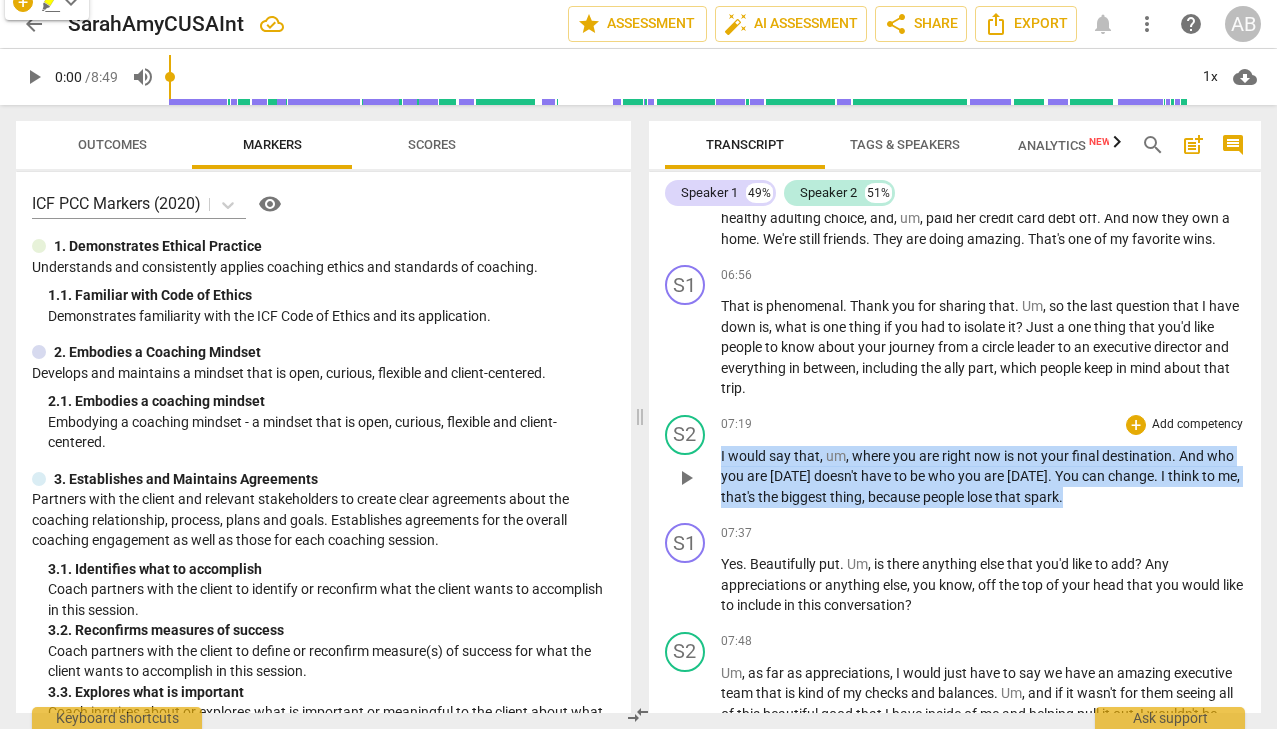drag, startPoint x: 721, startPoint y: 457, endPoint x: 1093, endPoint y: 495, distance: 373.93582 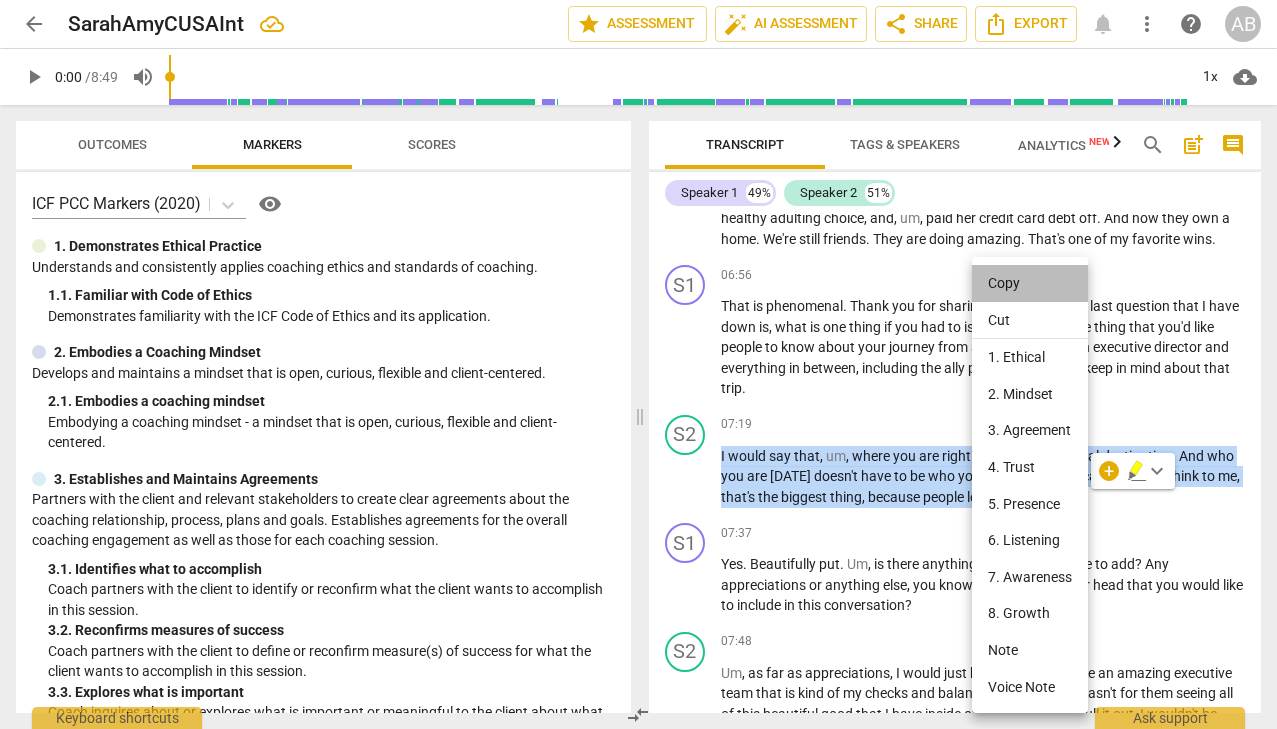 click on "Copy" at bounding box center (1030, 283) 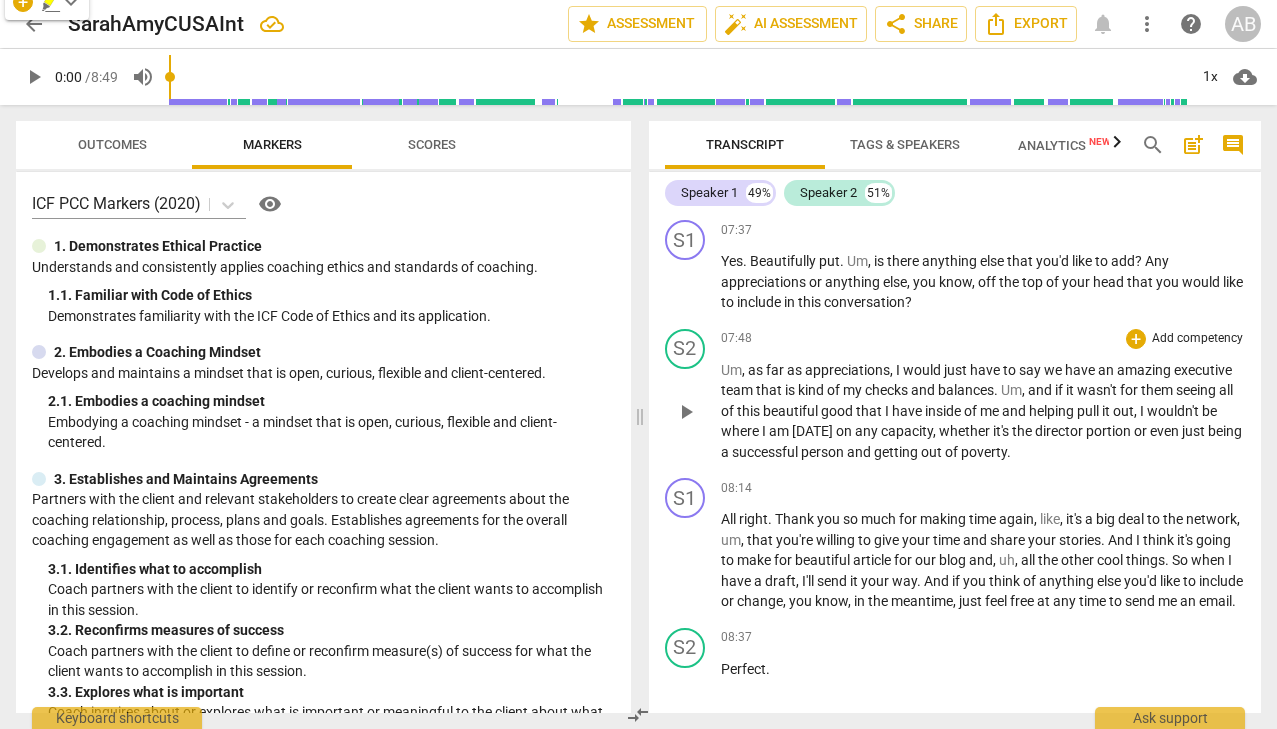 scroll, scrollTop: 3847, scrollLeft: 0, axis: vertical 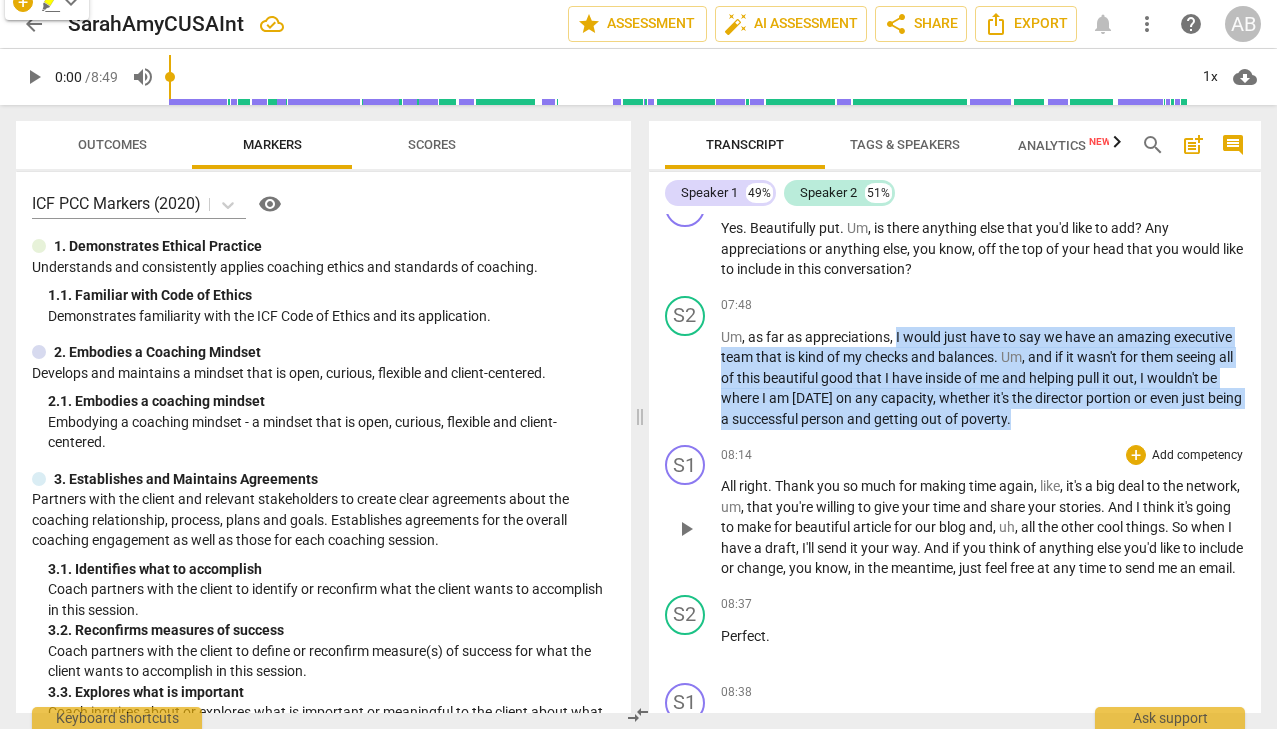 drag, startPoint x: 896, startPoint y: 335, endPoint x: 1106, endPoint y: 449, distance: 238.9477 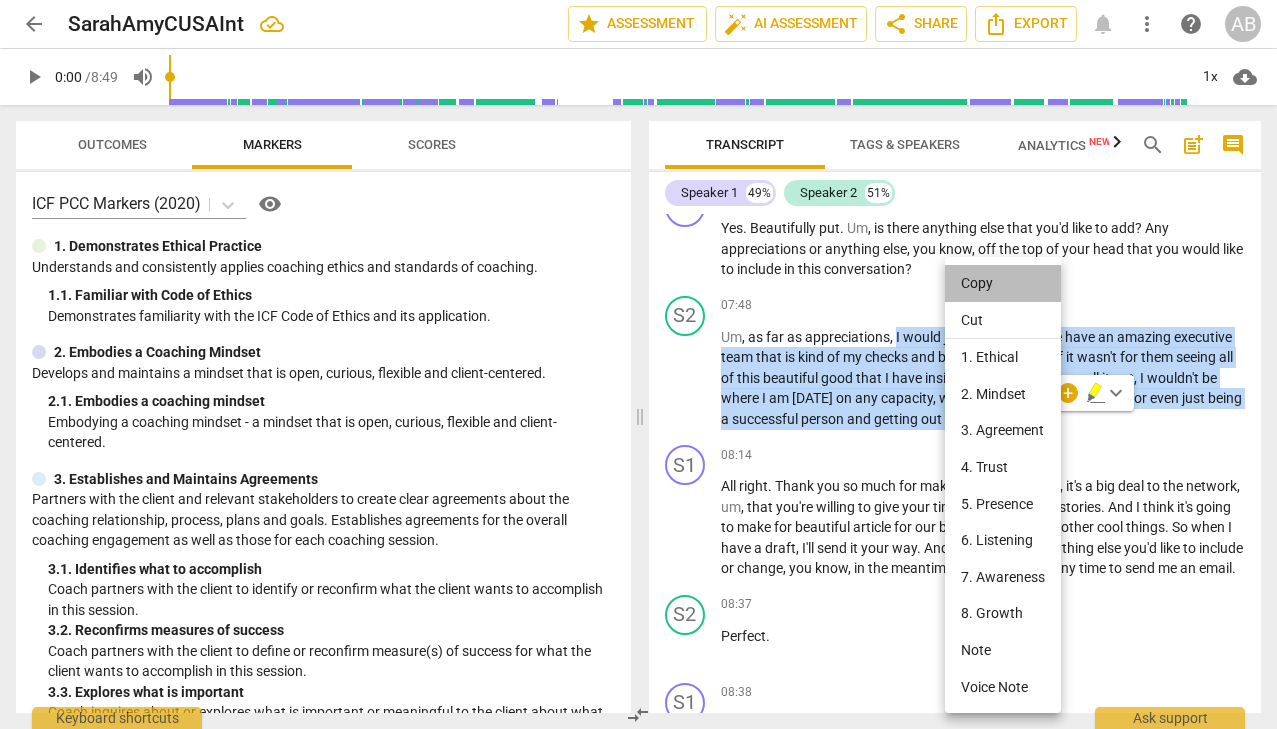 click on "Copy" at bounding box center (1003, 283) 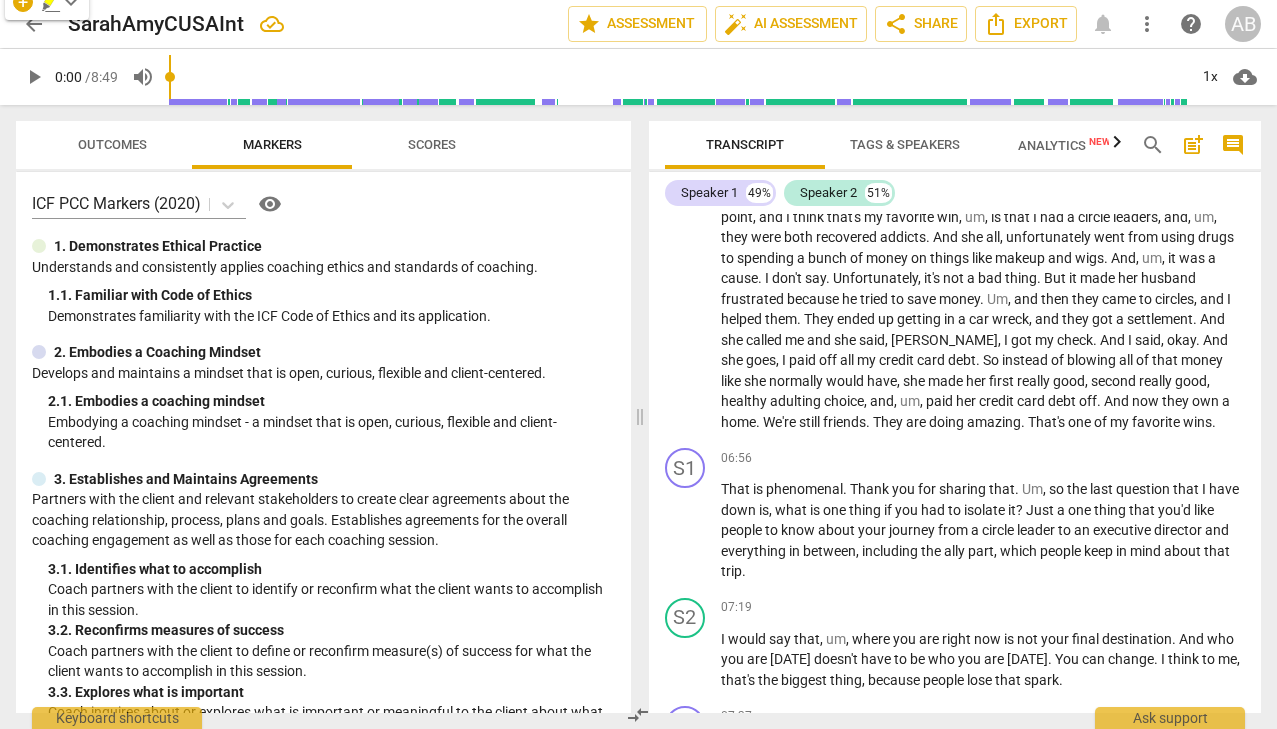 scroll, scrollTop: 3328, scrollLeft: 0, axis: vertical 